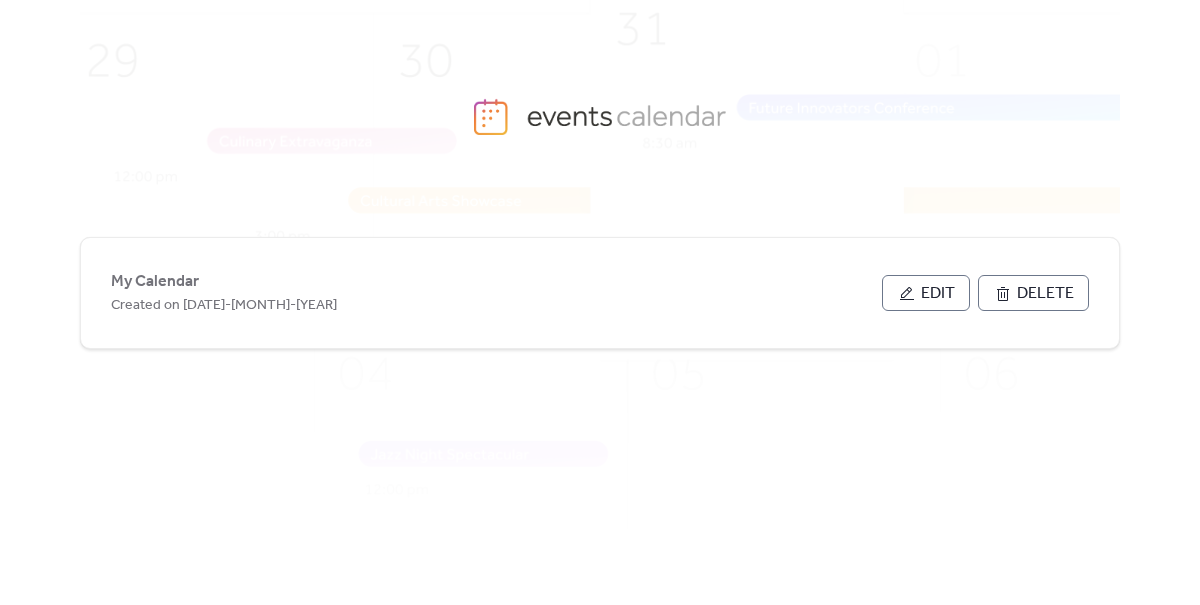 scroll, scrollTop: 0, scrollLeft: 0, axis: both 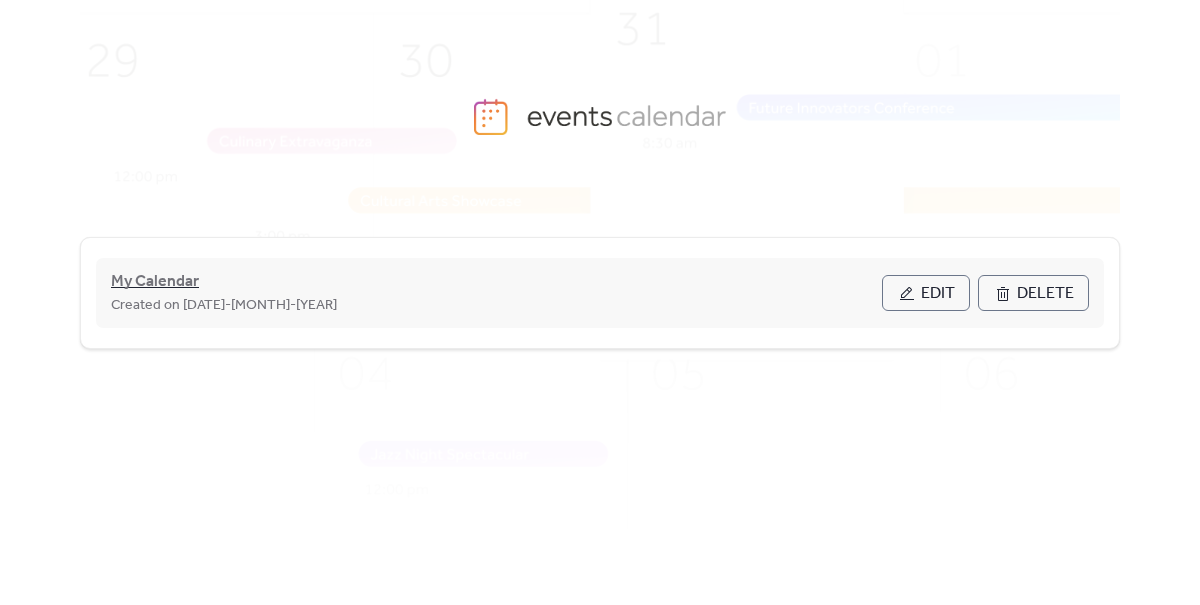 click on "My Calendar" at bounding box center [155, 282] 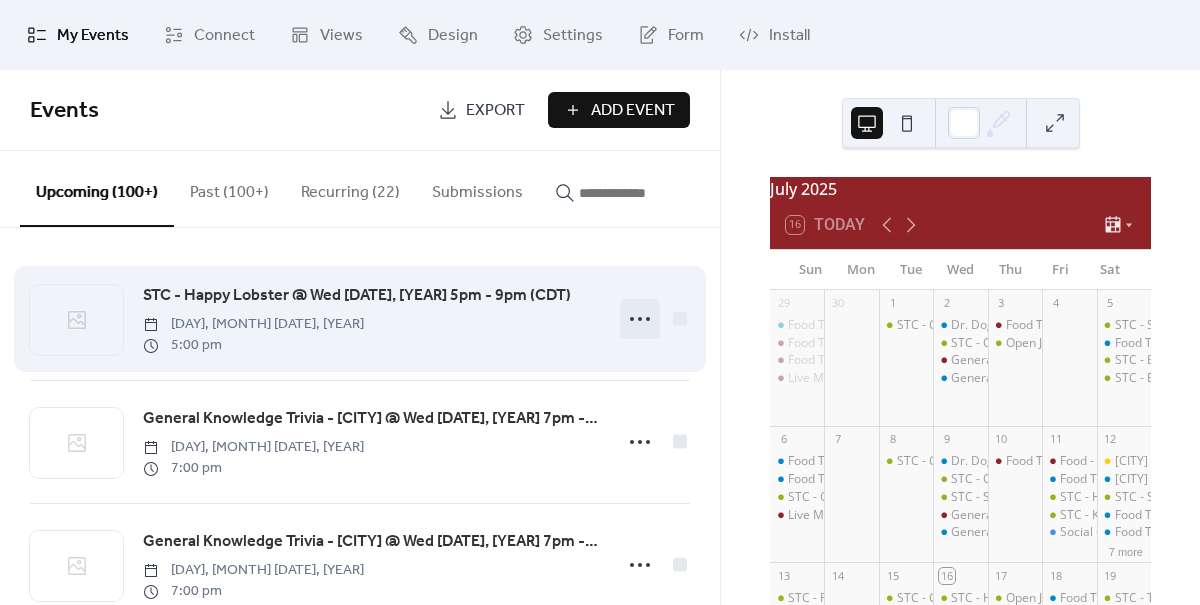 click 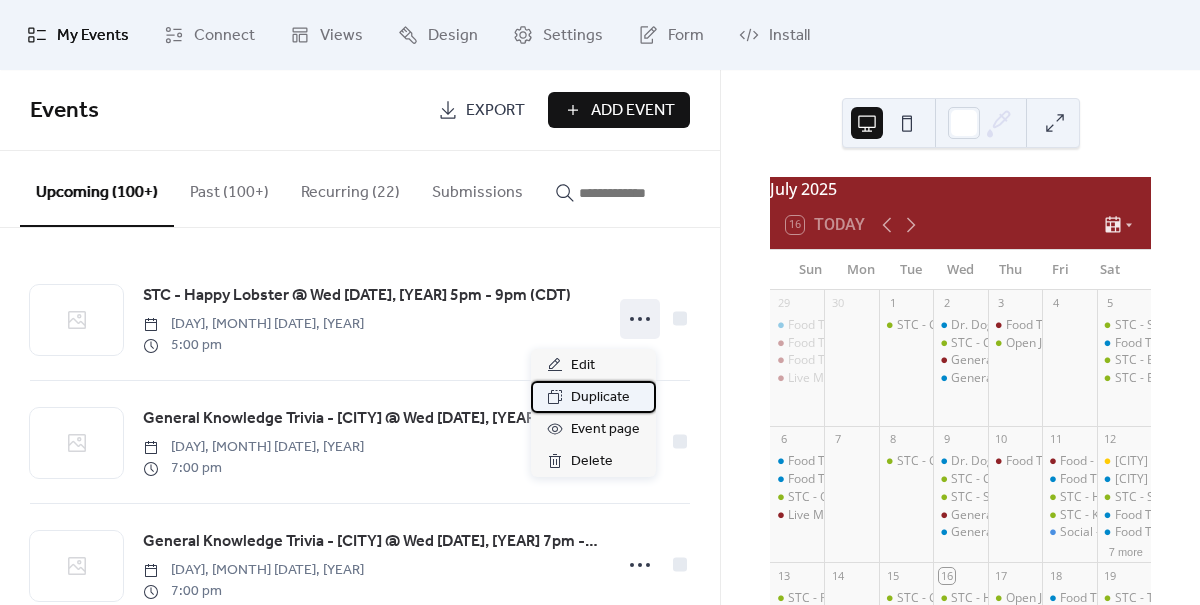 click on "Duplicate" at bounding box center [600, 398] 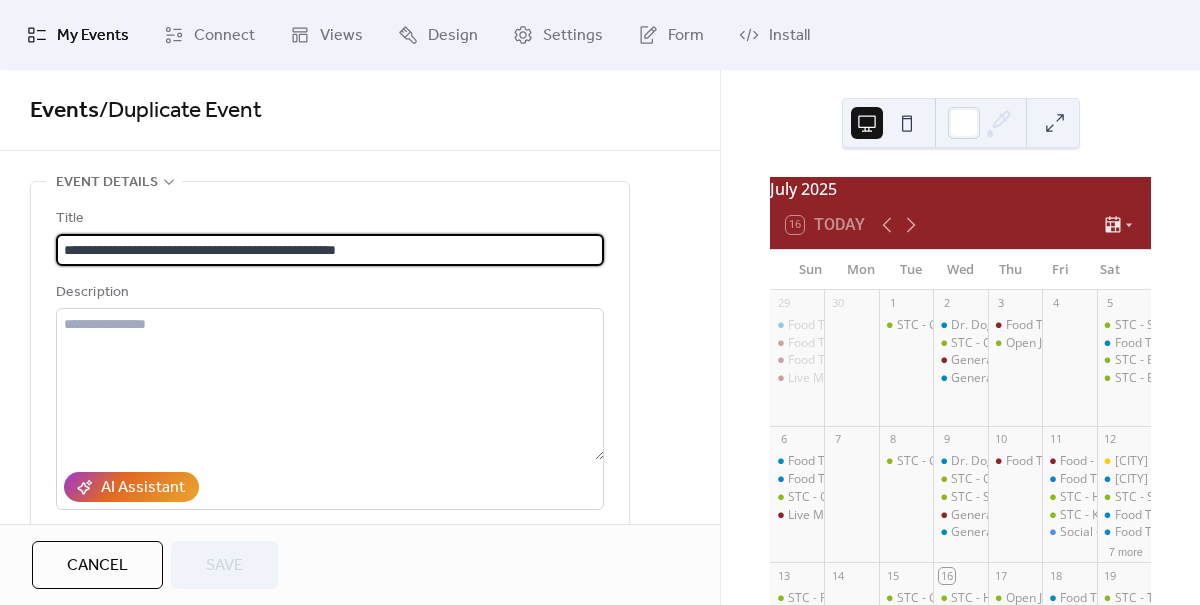 click on "**********" at bounding box center [330, 250] 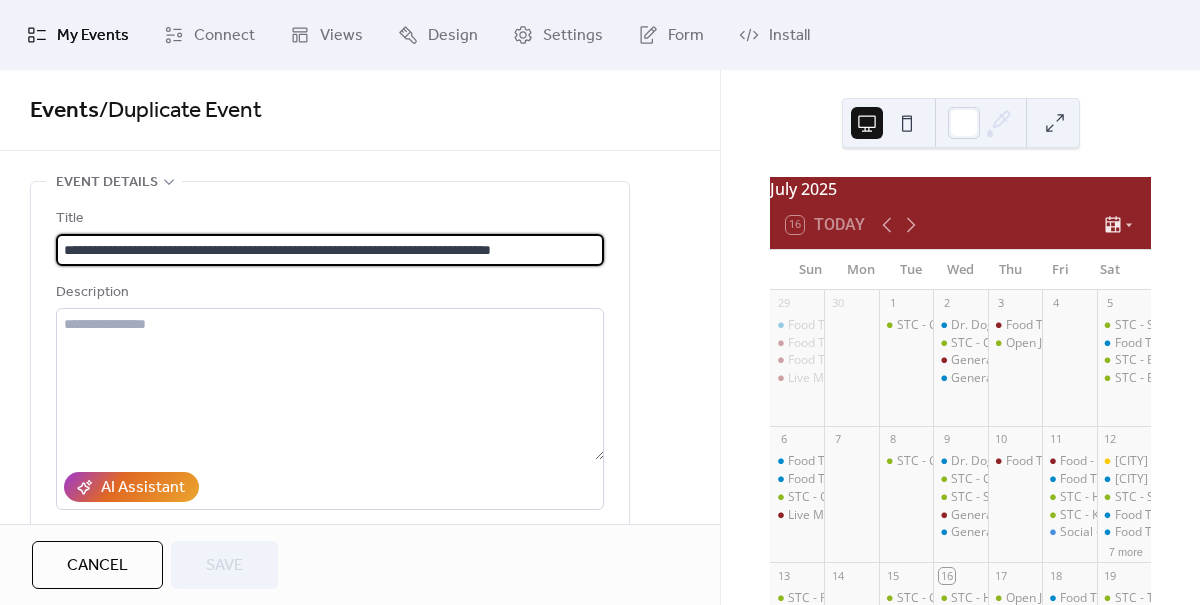 scroll, scrollTop: 0, scrollLeft: 19, axis: horizontal 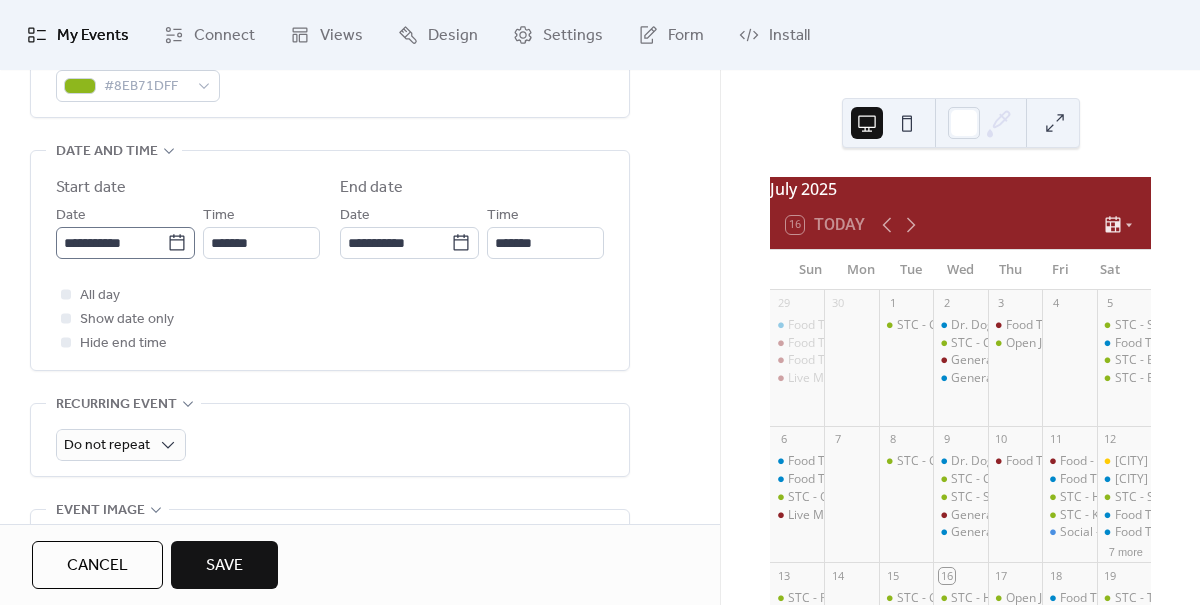 type on "**********" 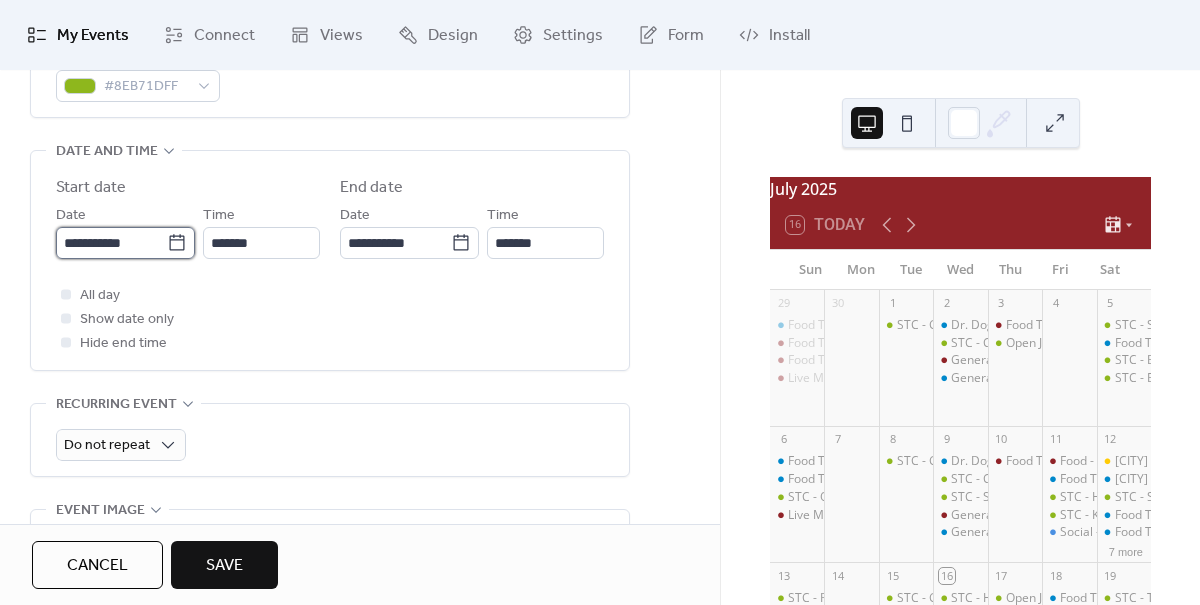 click on "**********" at bounding box center [111, 243] 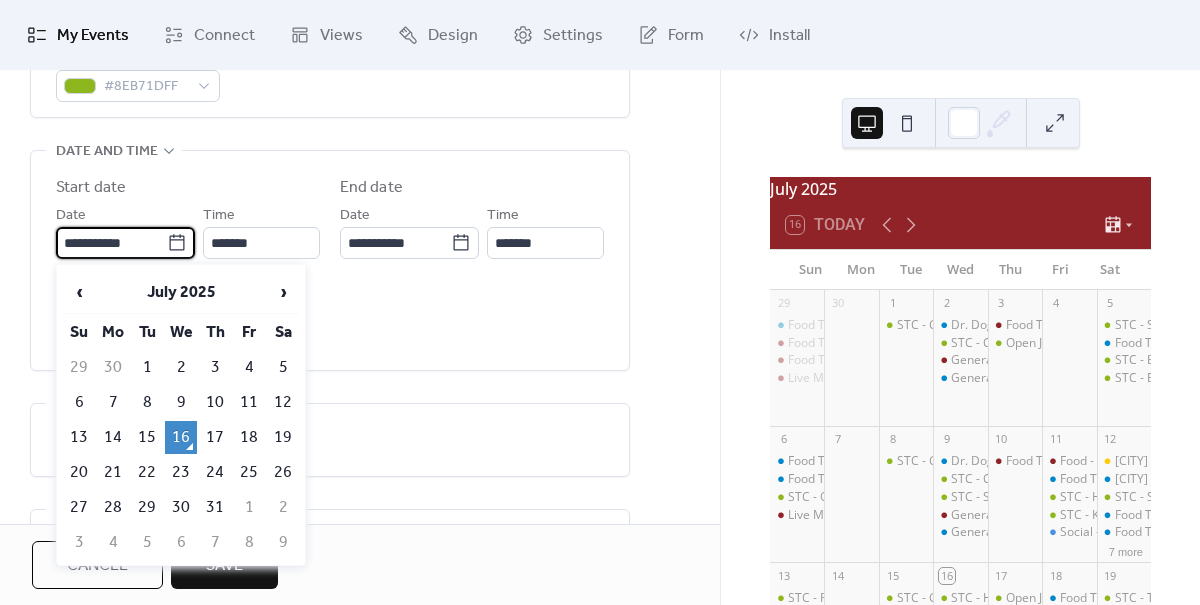 scroll, scrollTop: 0, scrollLeft: 0, axis: both 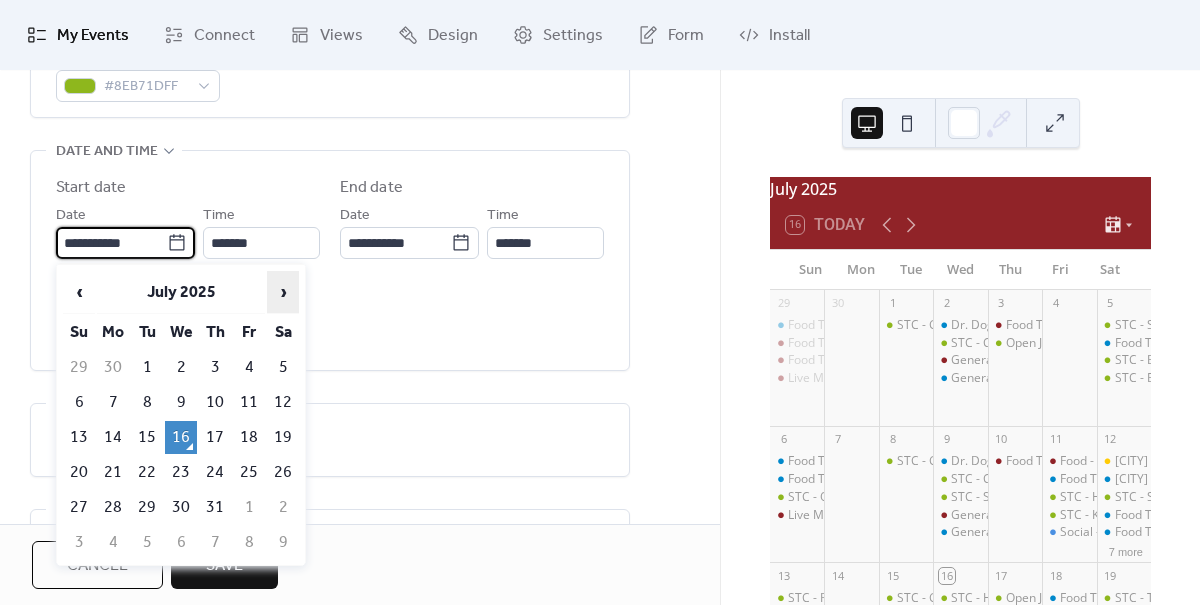 click on "›" at bounding box center [283, 292] 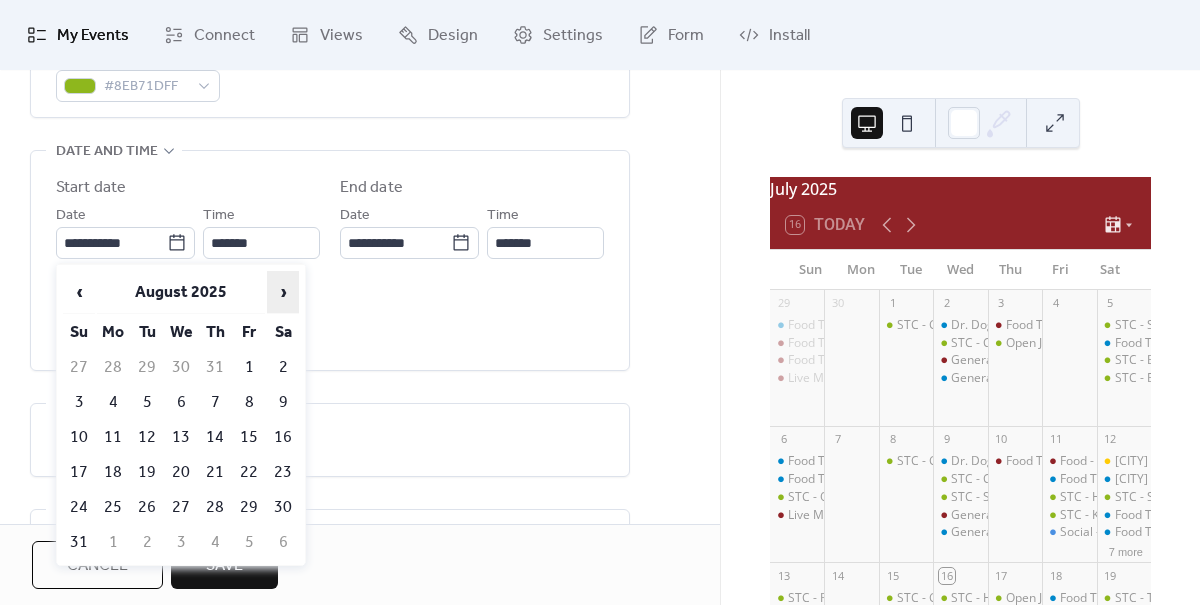 click on "›" at bounding box center [283, 292] 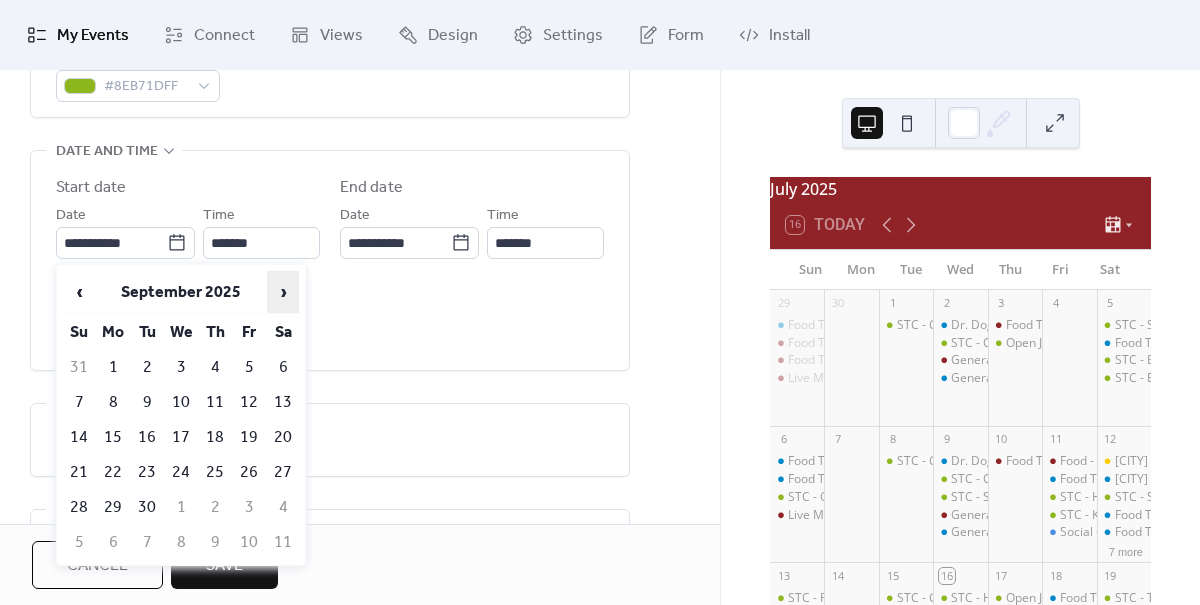click on "›" at bounding box center [283, 292] 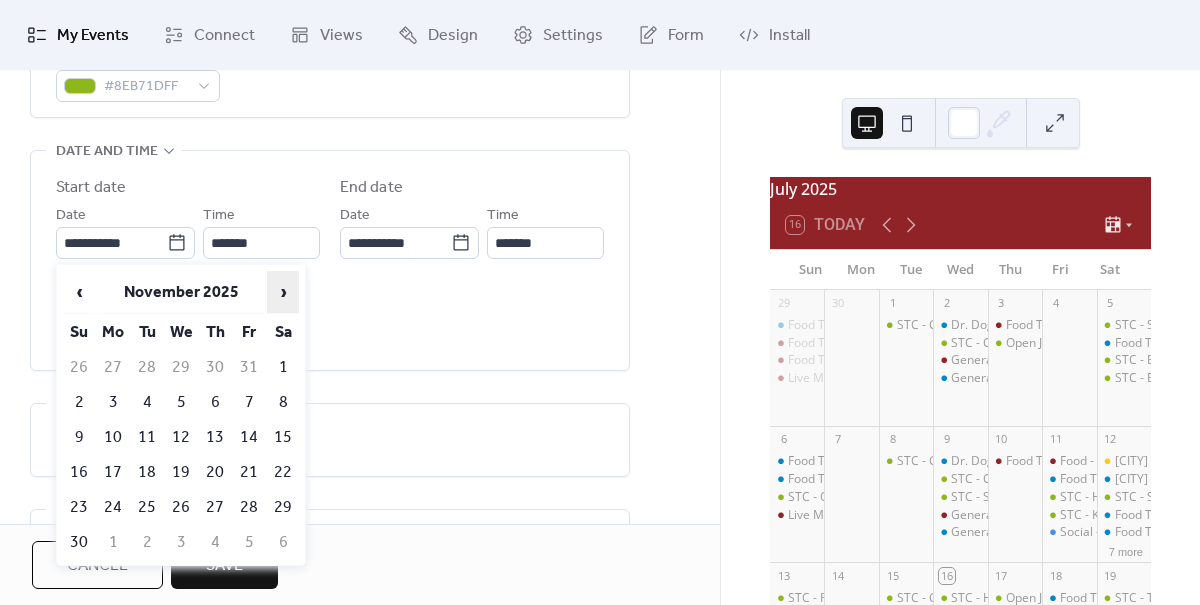 click on "›" at bounding box center (283, 292) 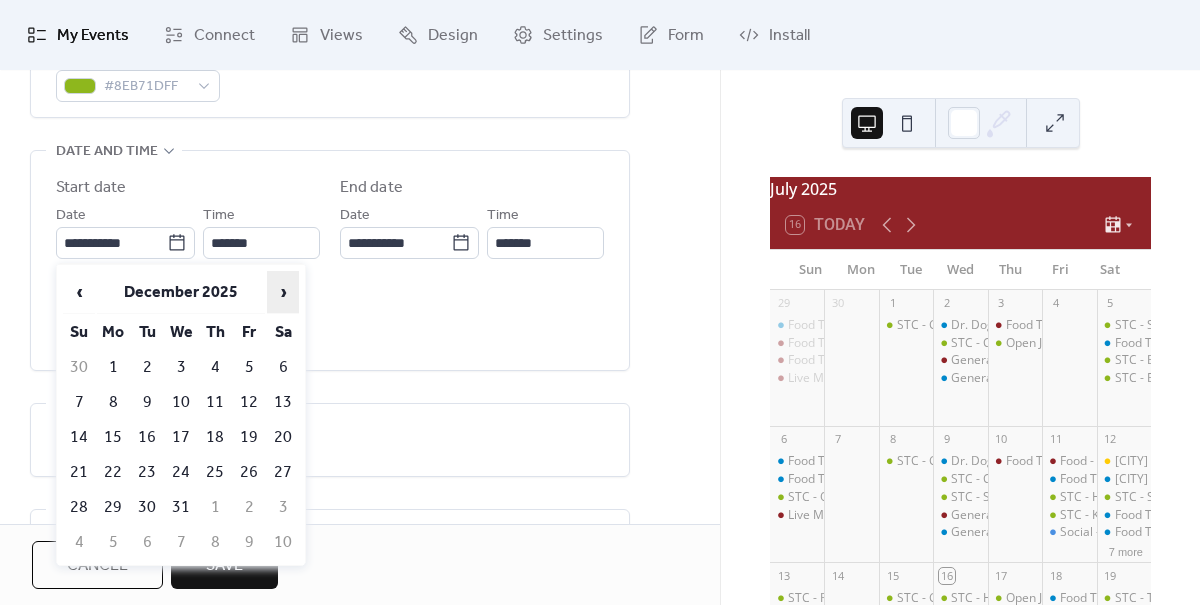 click on "›" at bounding box center (283, 292) 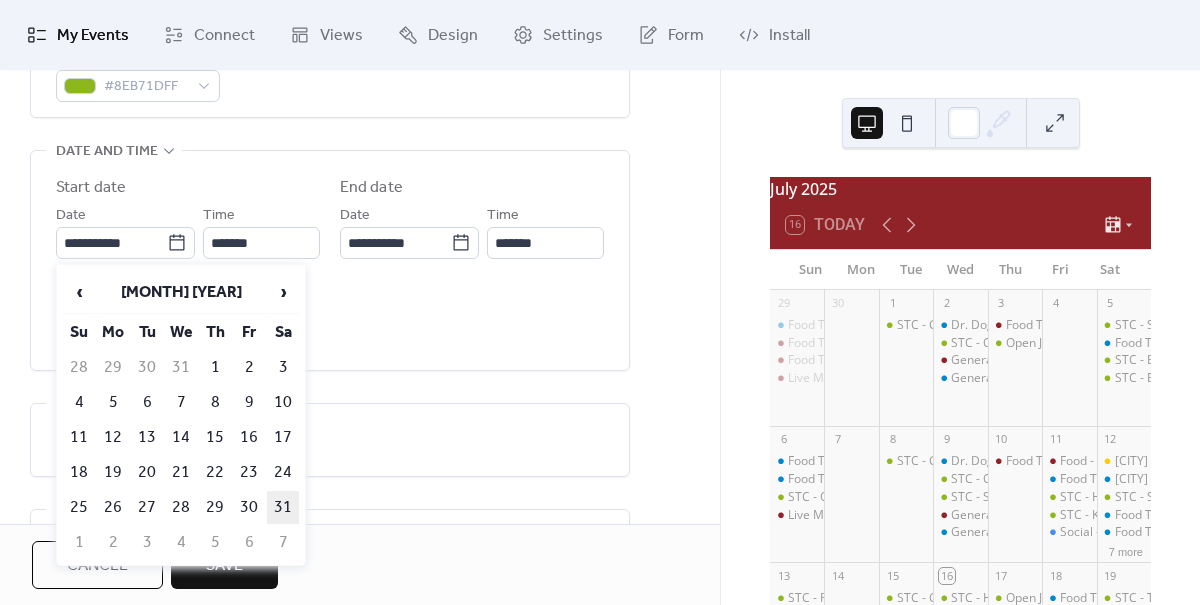 click on "31" at bounding box center [283, 507] 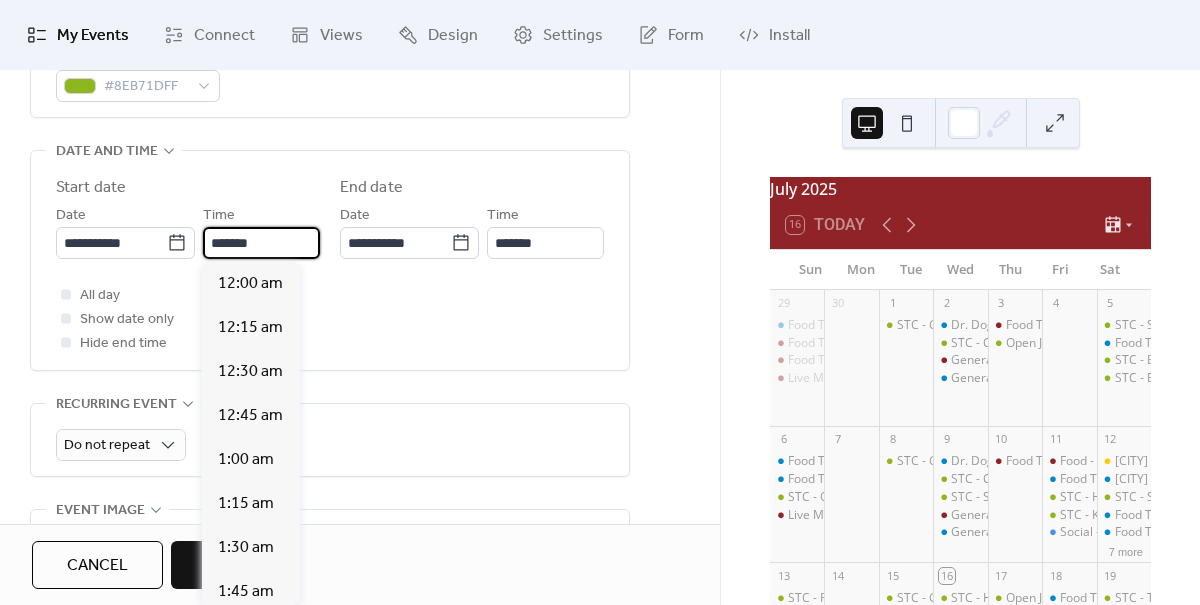 click on "*******" at bounding box center (261, 243) 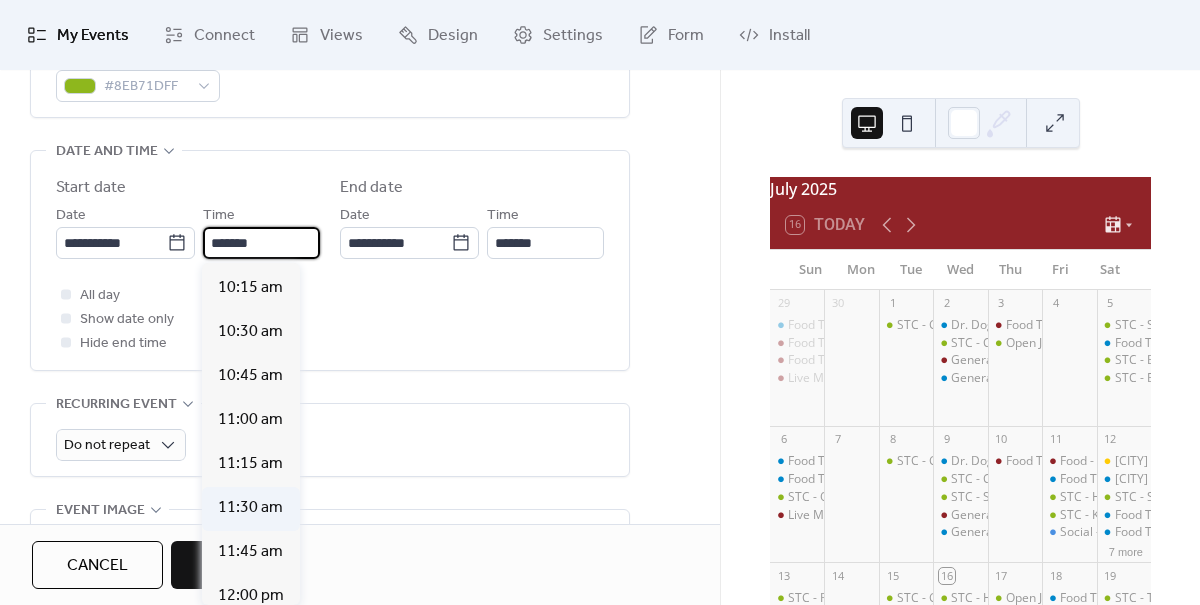 scroll, scrollTop: 1879, scrollLeft: 0, axis: vertical 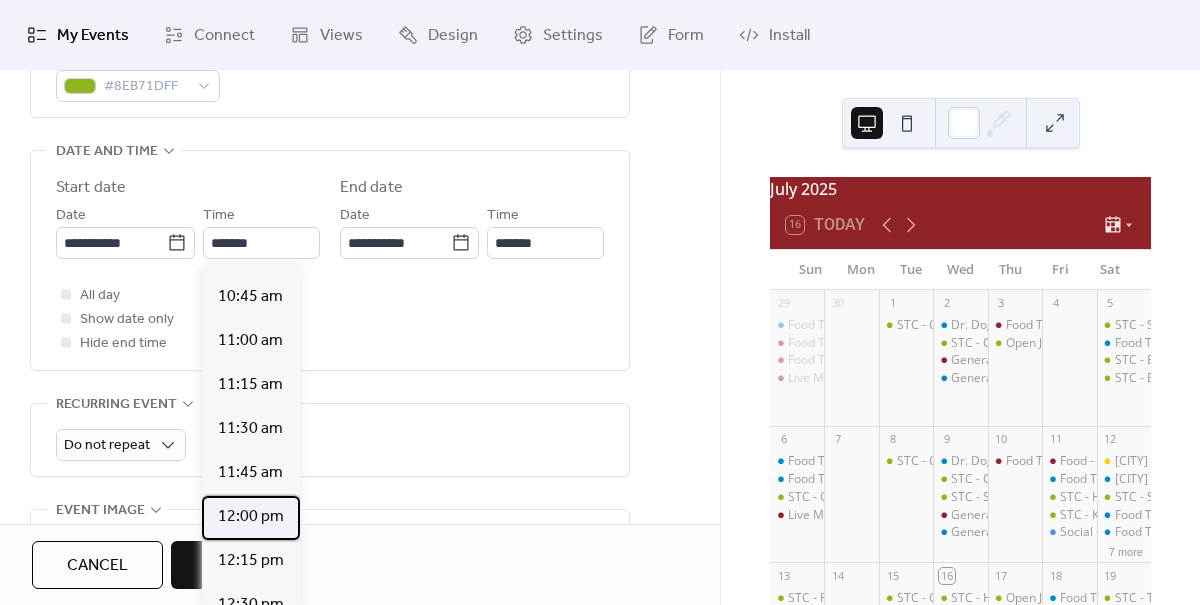 click on "12:00 pm" at bounding box center [251, 517] 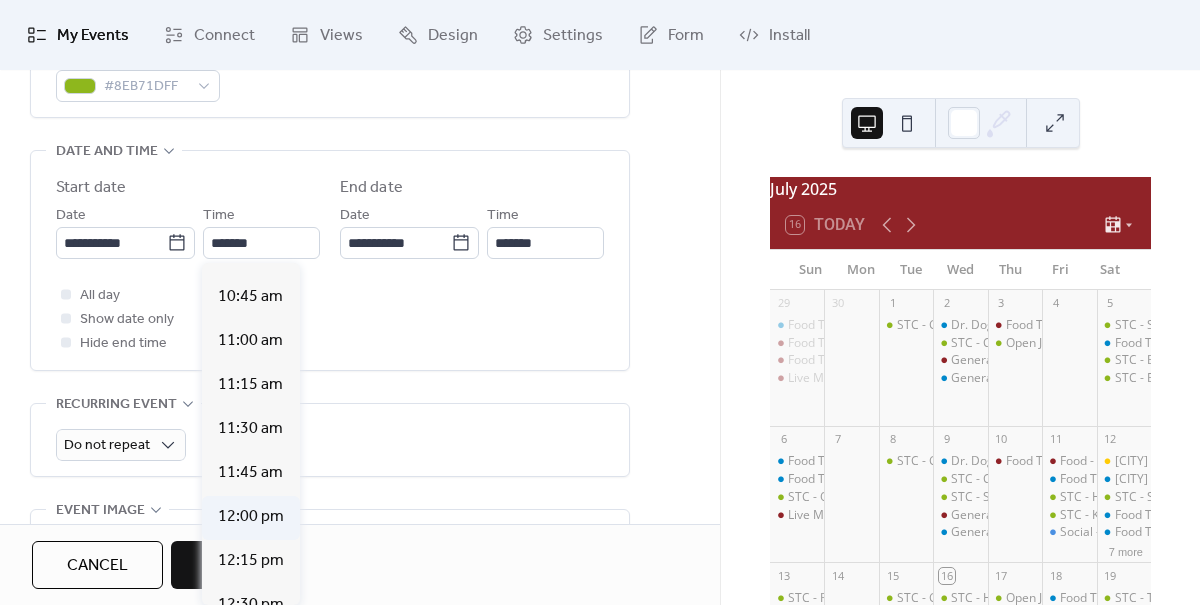 type on "********" 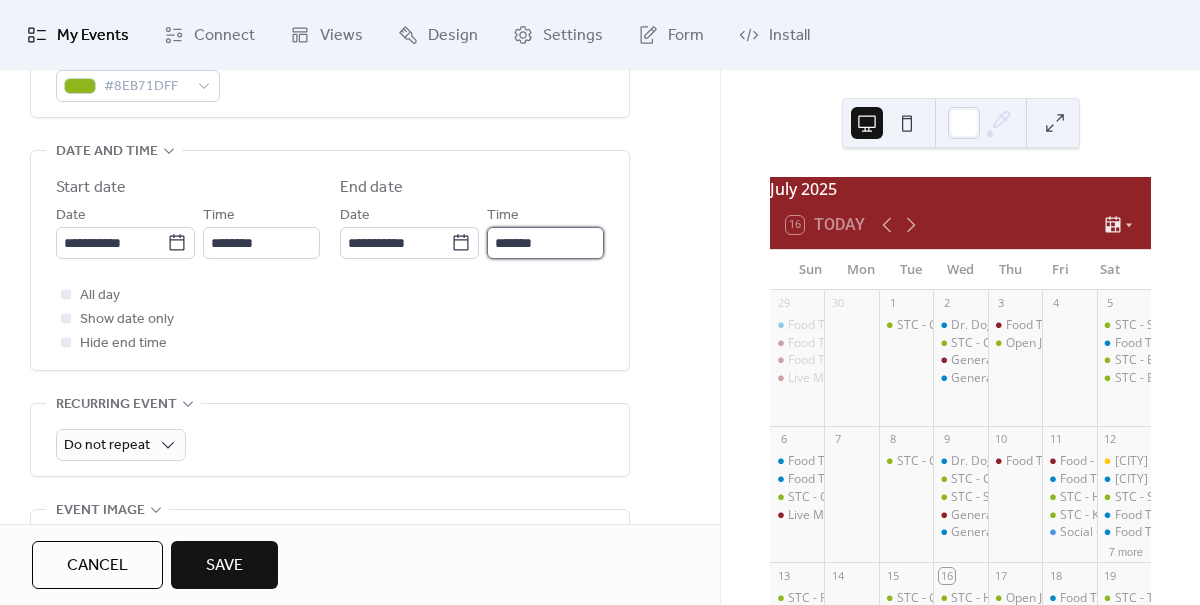 click on "*******" at bounding box center [545, 243] 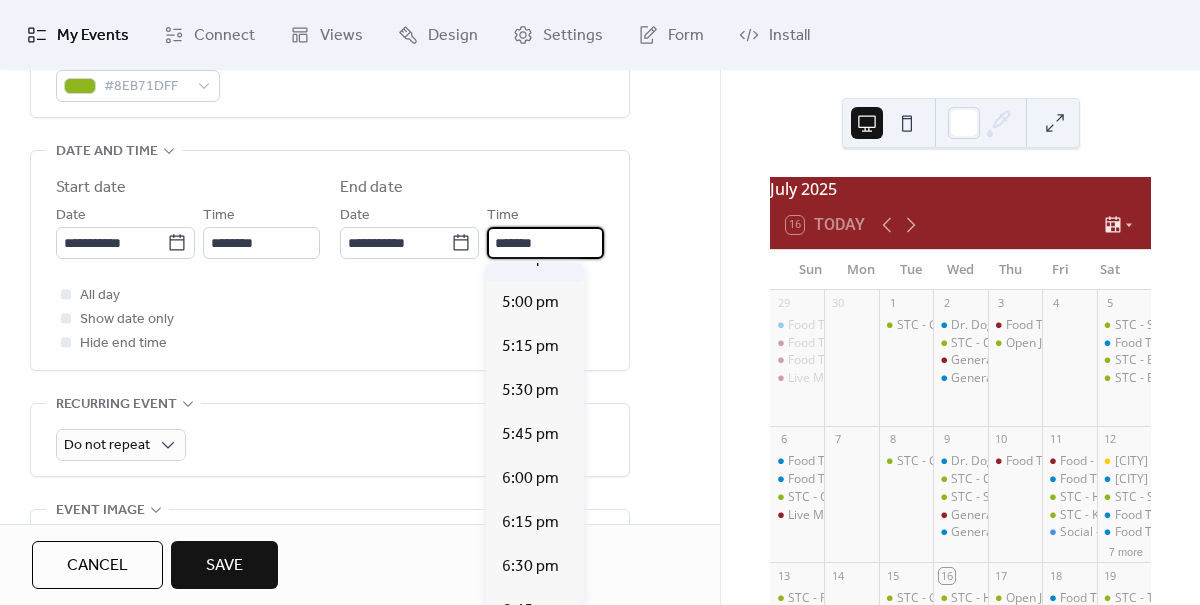scroll, scrollTop: 830, scrollLeft: 0, axis: vertical 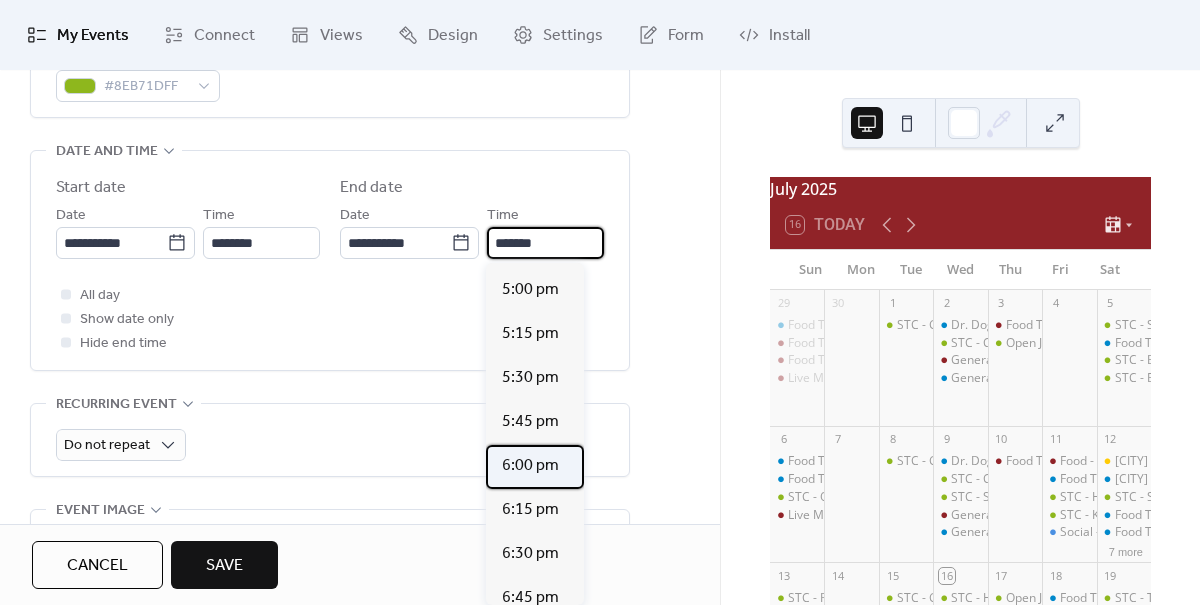 click on "6:00 pm" at bounding box center (530, 466) 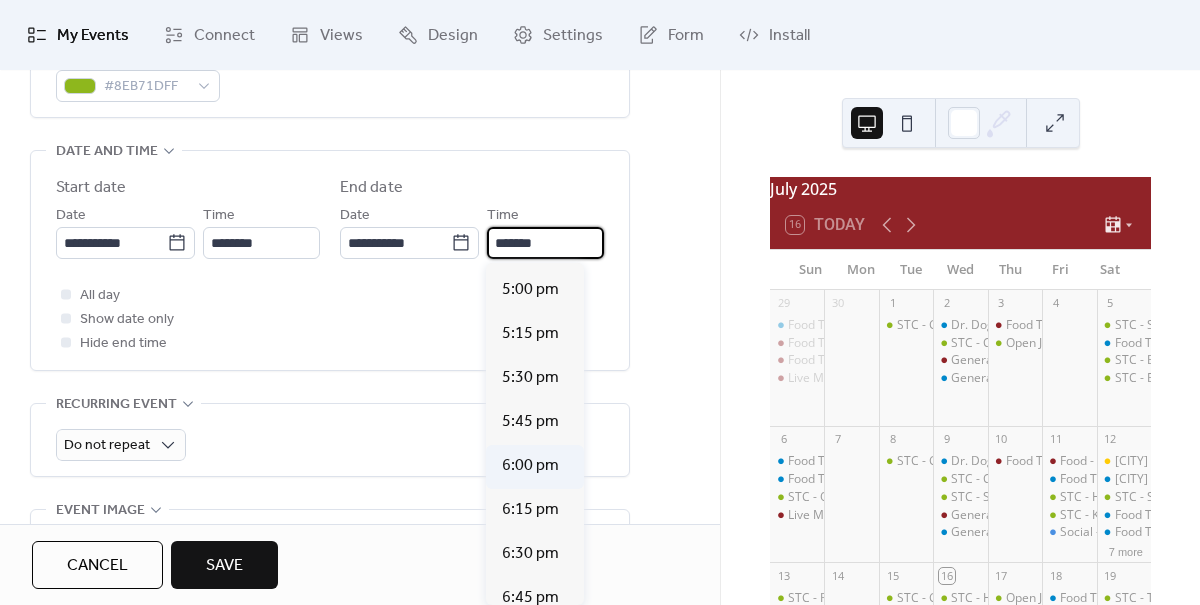 type on "*******" 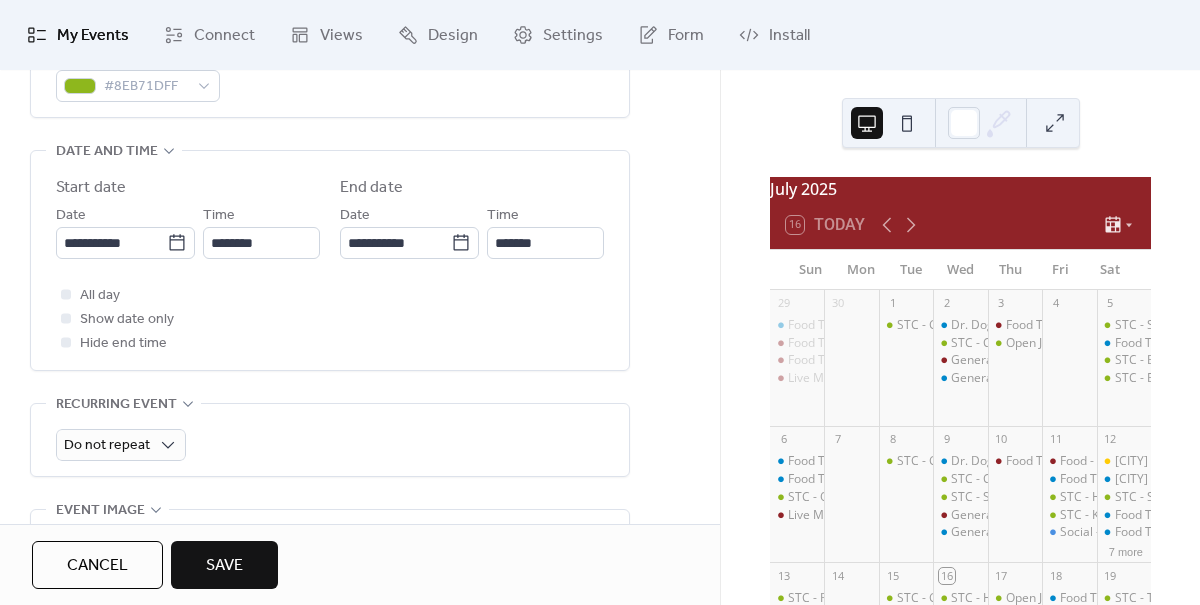 click on "Save" at bounding box center [224, 566] 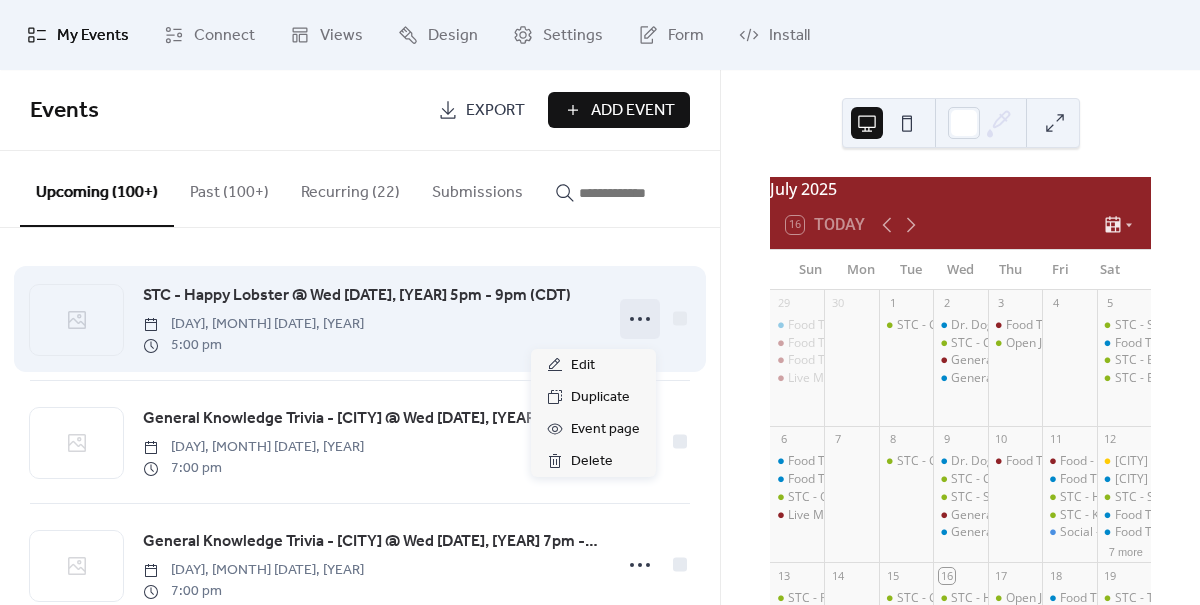 click 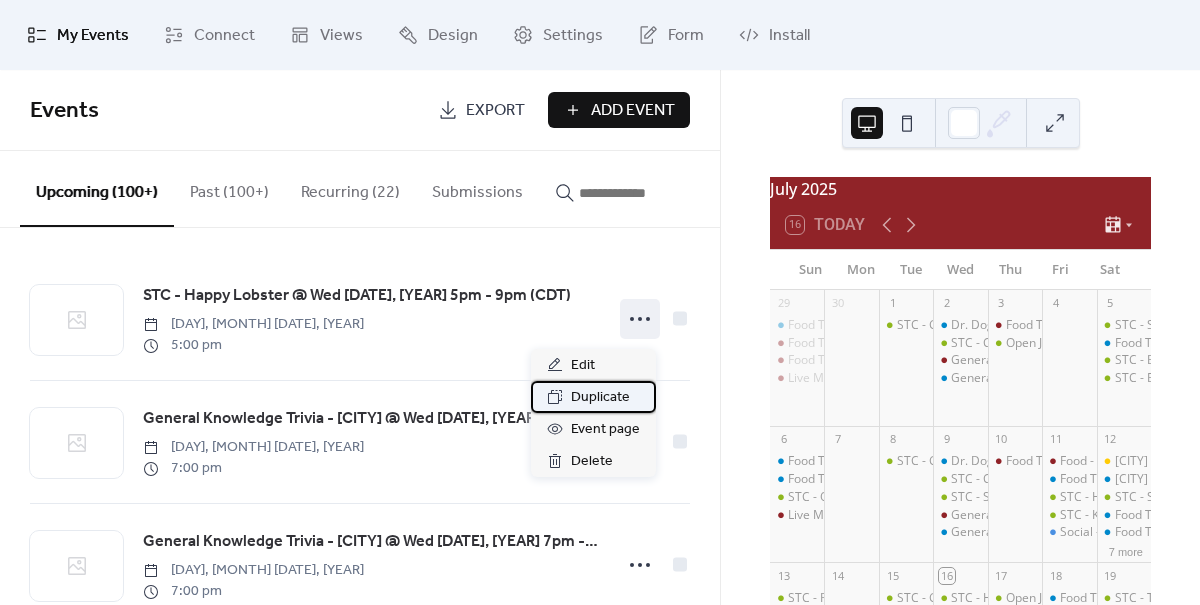 click on "Duplicate" at bounding box center [600, 398] 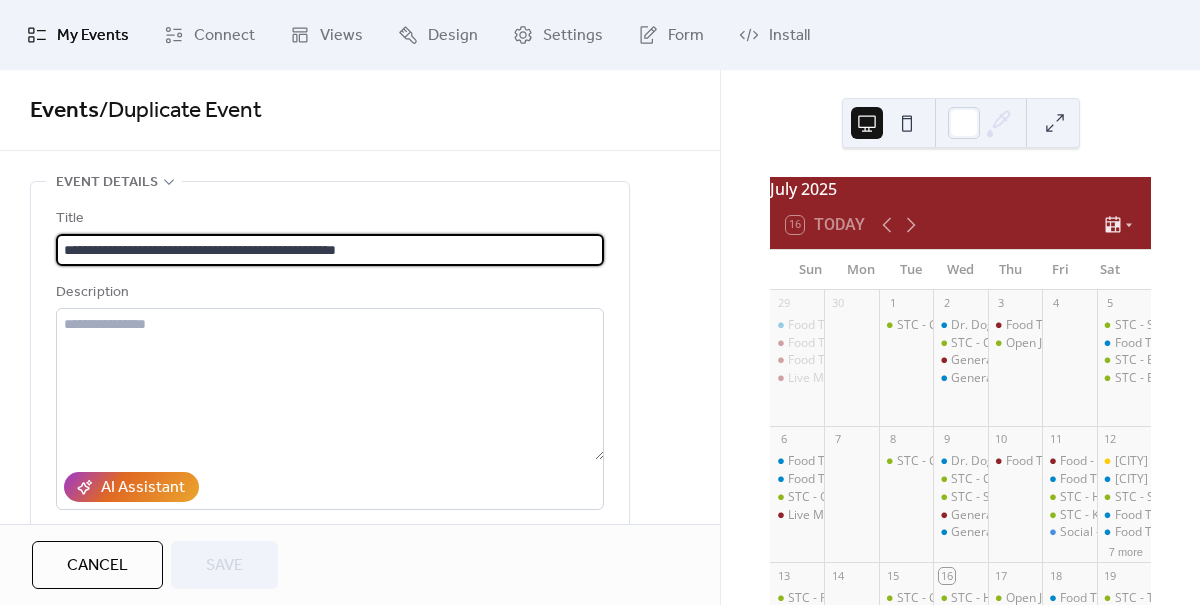 click on "**********" at bounding box center (330, 250) 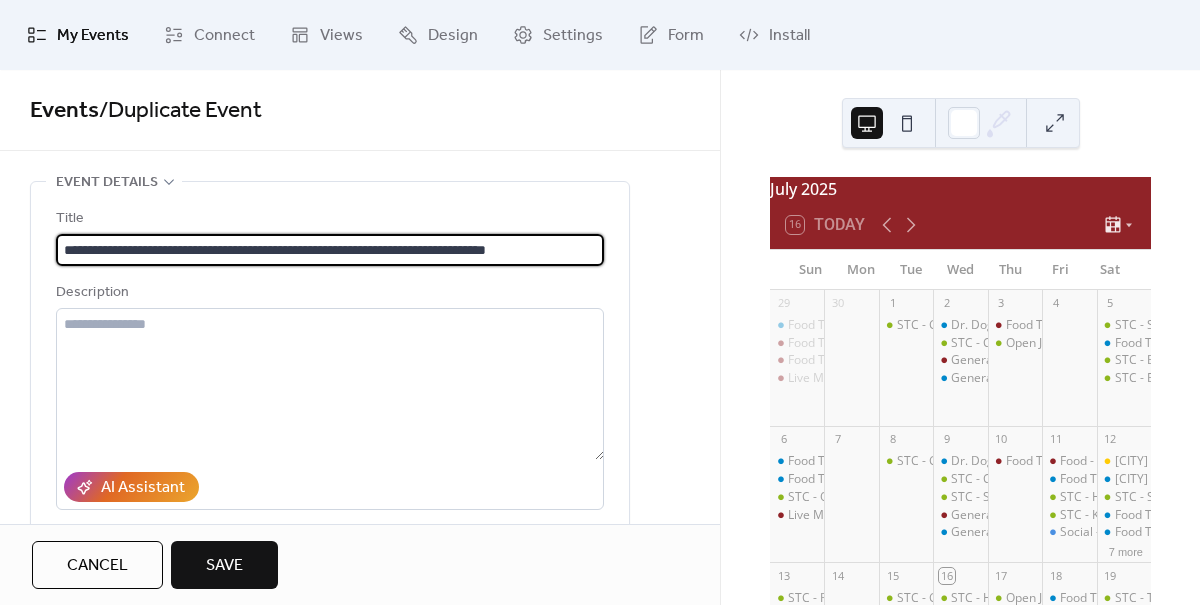 scroll, scrollTop: 1, scrollLeft: 14, axis: both 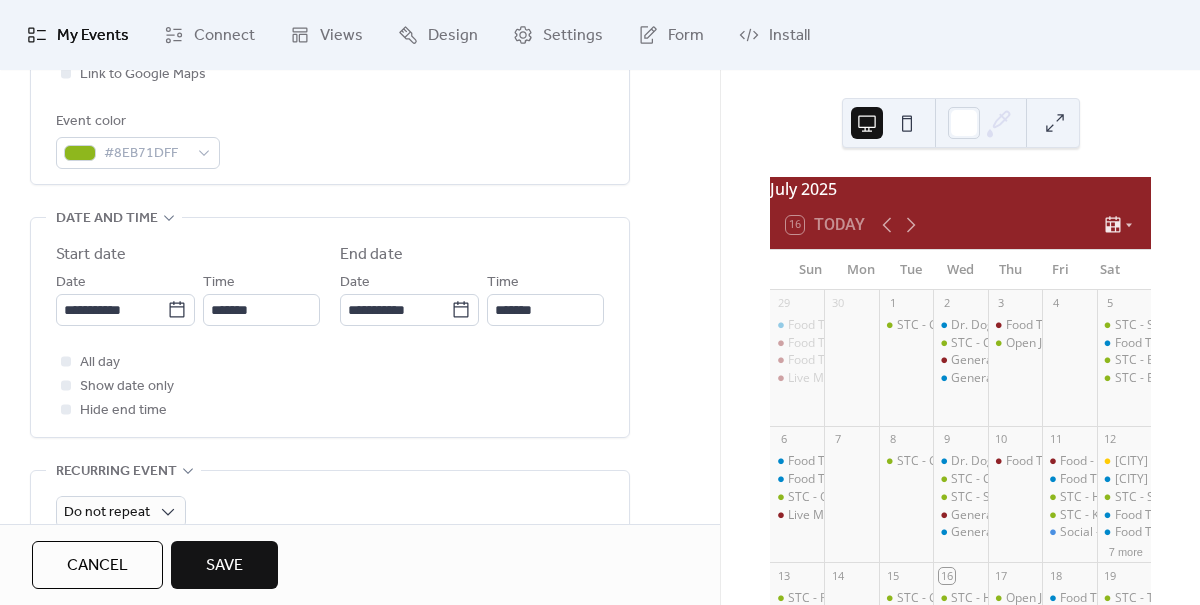 type on "**********" 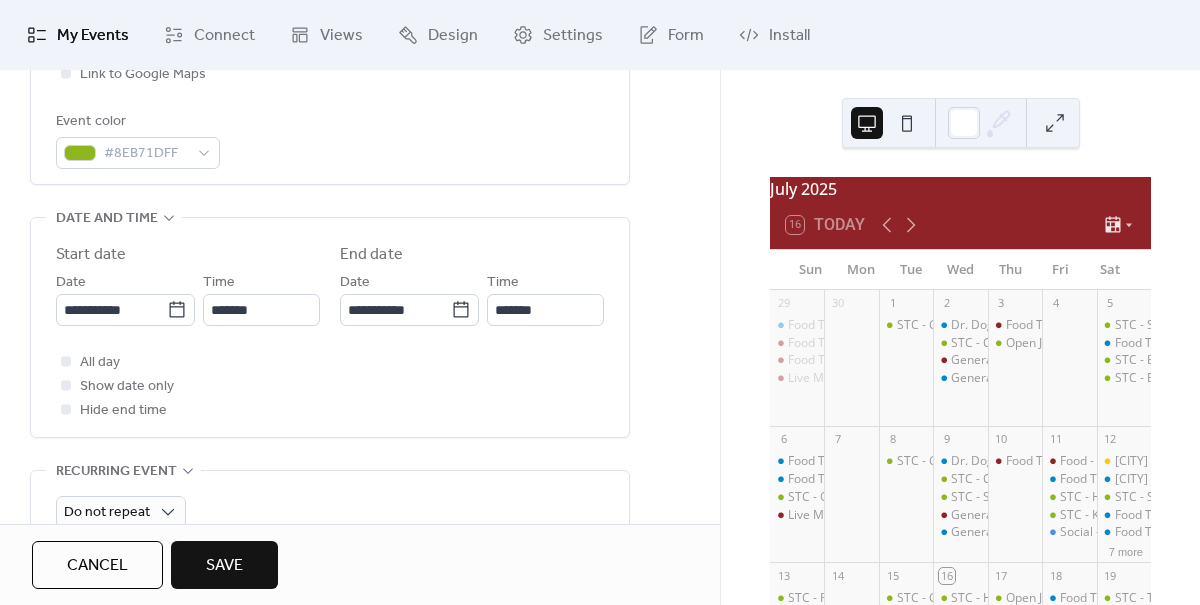 click on "**********" at bounding box center [125, 298] 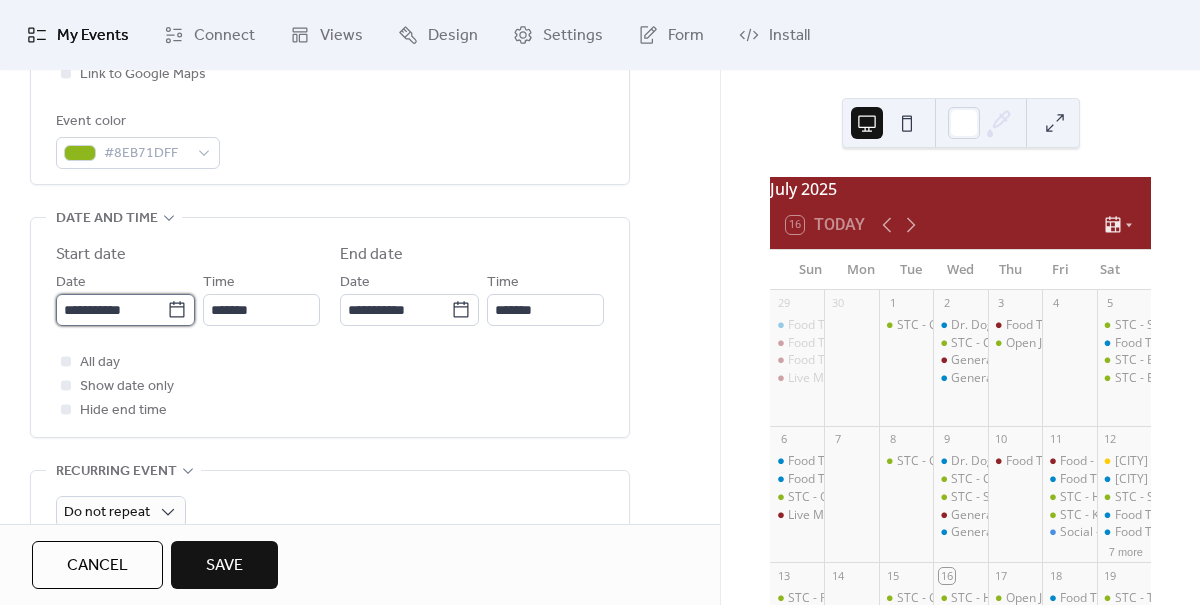 click on "**********" at bounding box center (111, 310) 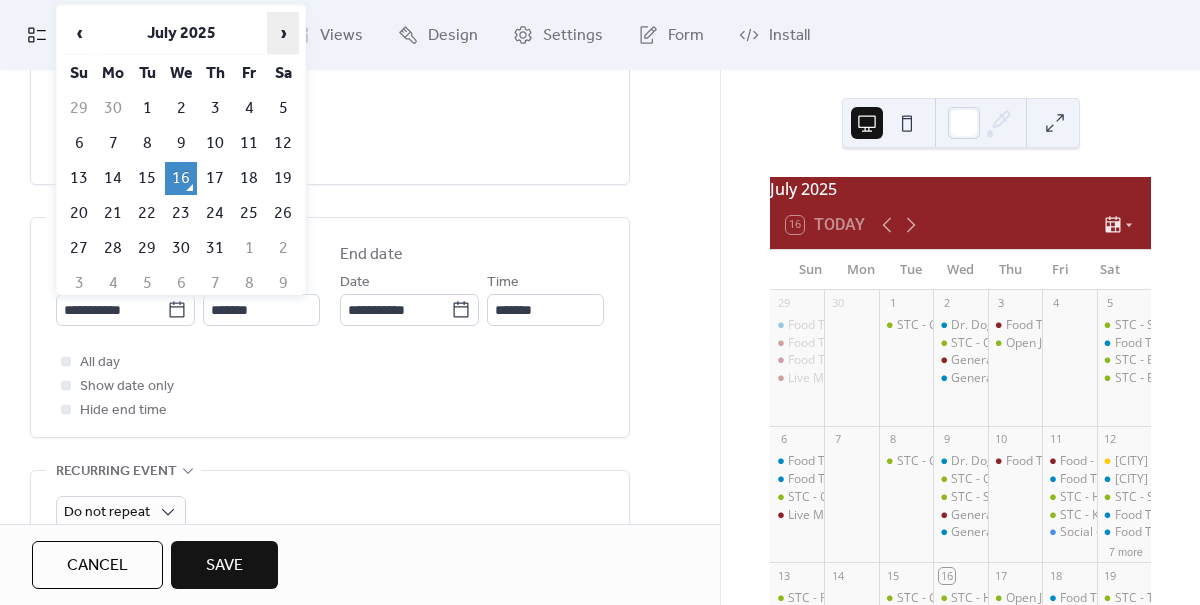 click on "›" at bounding box center [283, 33] 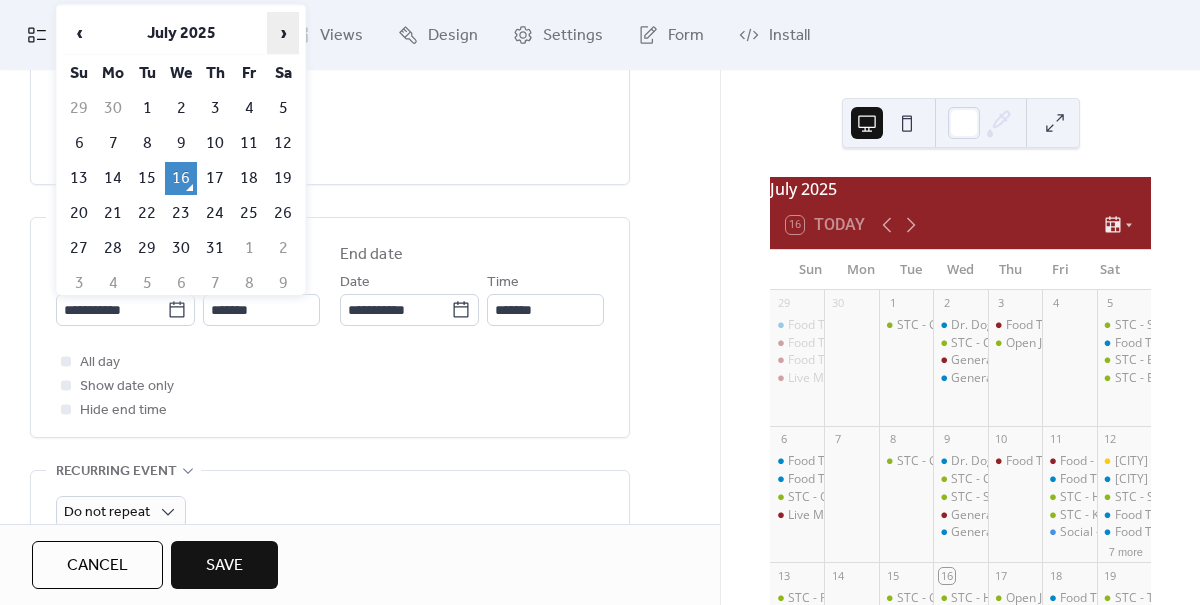 click on "›" at bounding box center [283, 33] 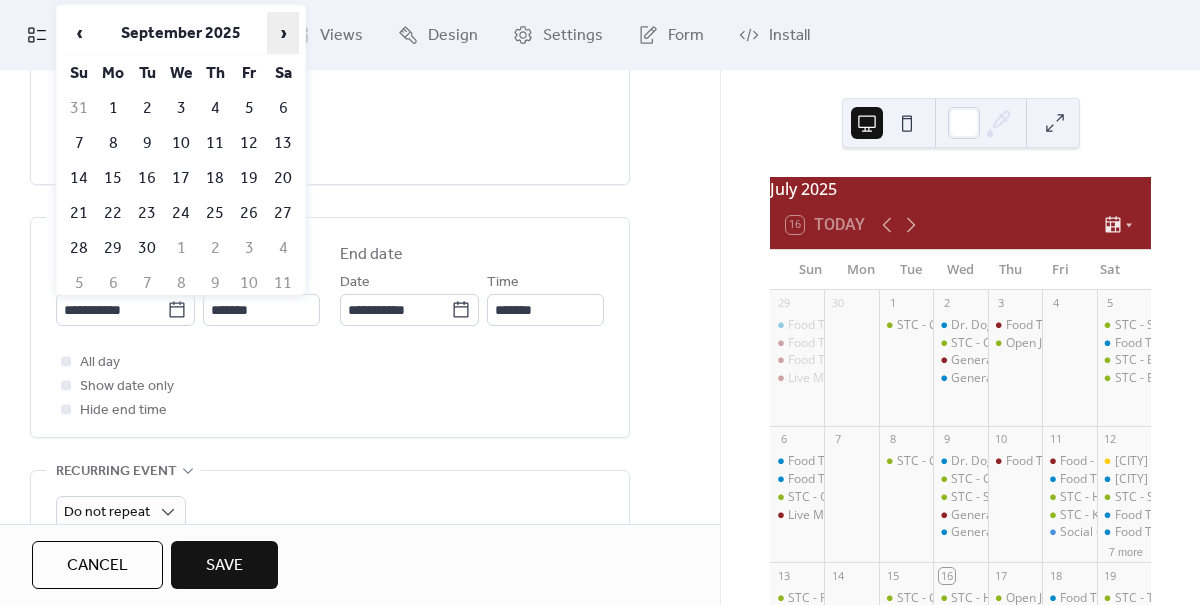 click on "›" at bounding box center [283, 33] 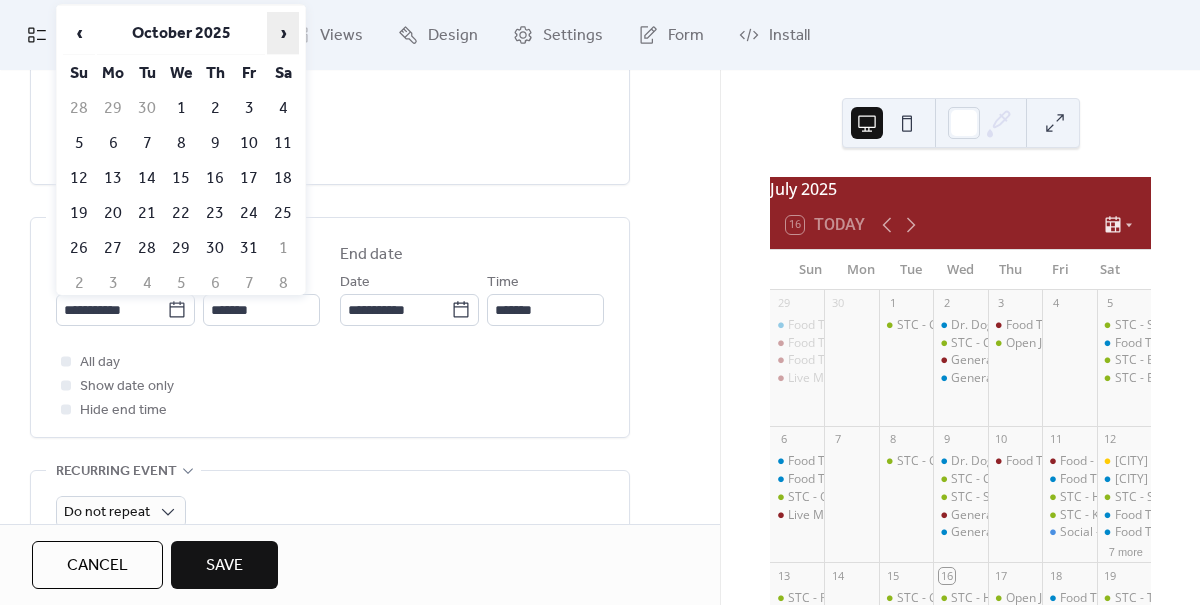 click on "›" at bounding box center [283, 33] 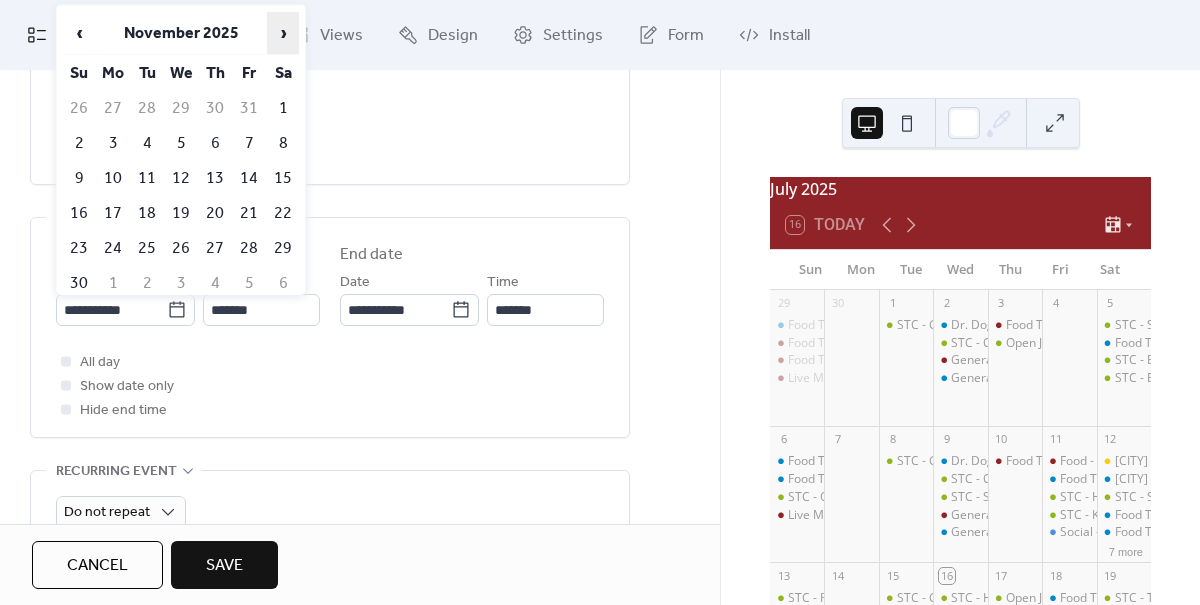 click on "›" at bounding box center (283, 33) 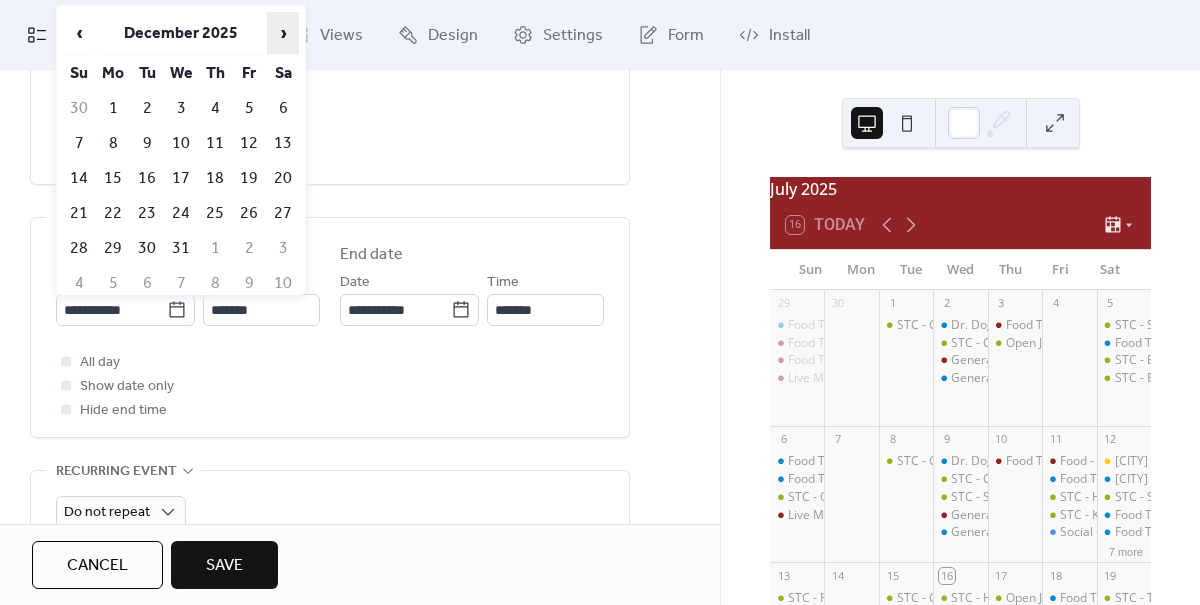 click on "›" at bounding box center [283, 33] 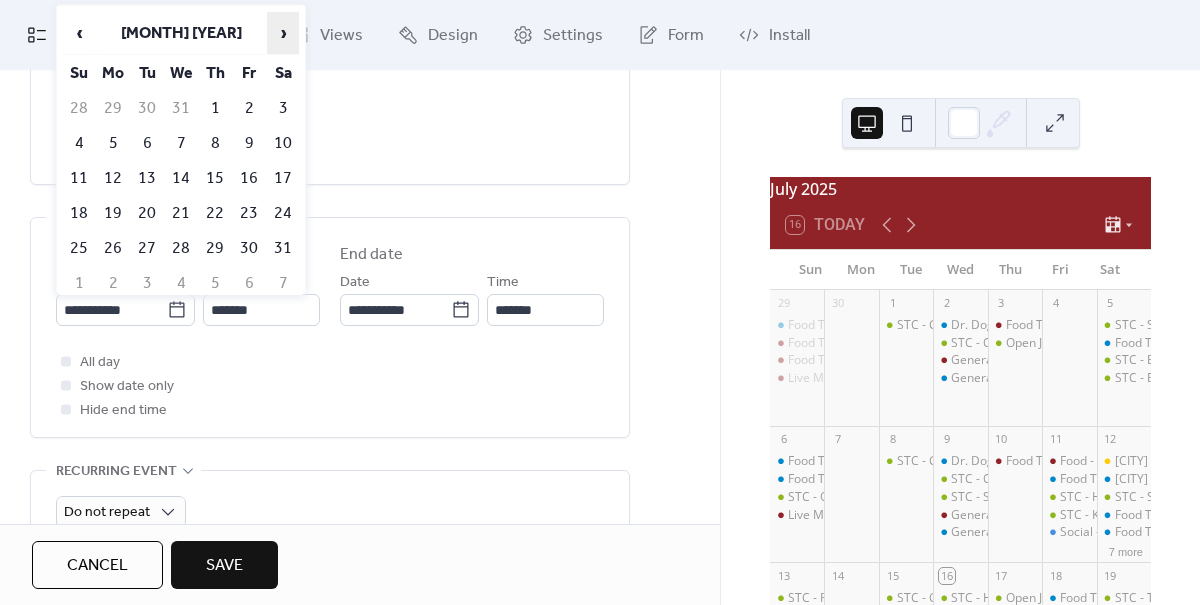 click on "›" at bounding box center [283, 33] 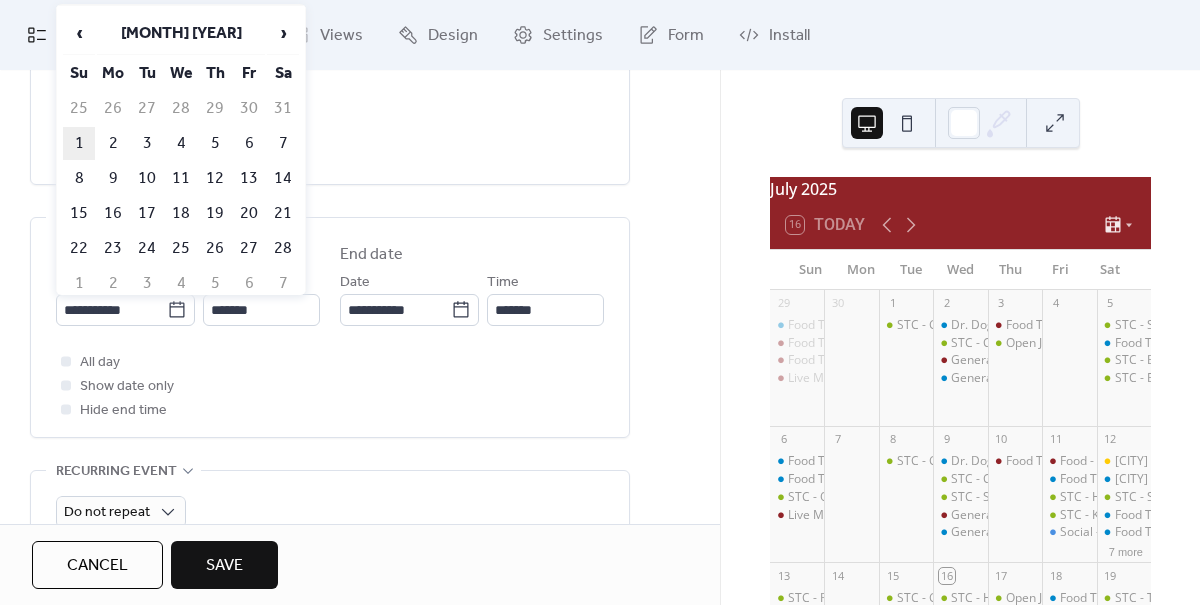 click on "1" at bounding box center [79, 143] 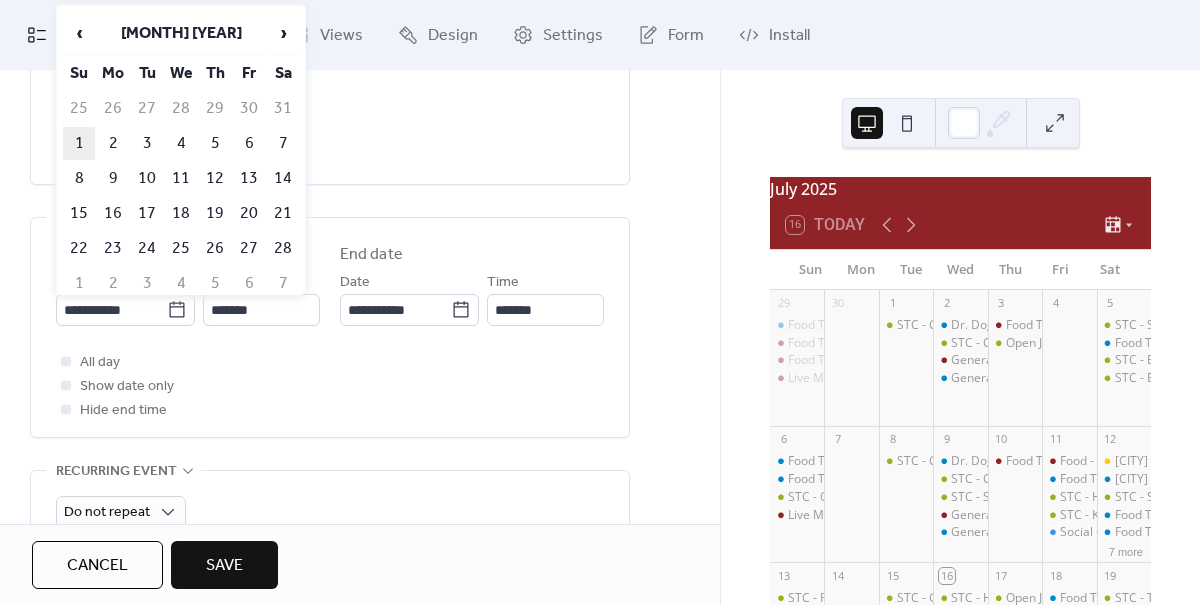type on "**********" 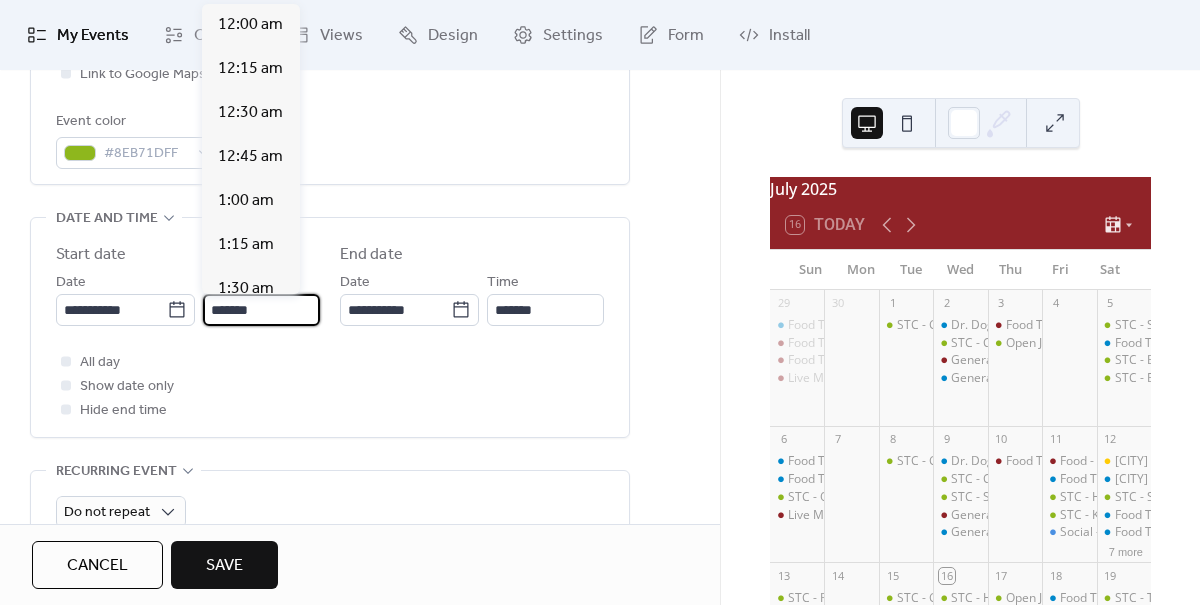click on "*******" at bounding box center (261, 310) 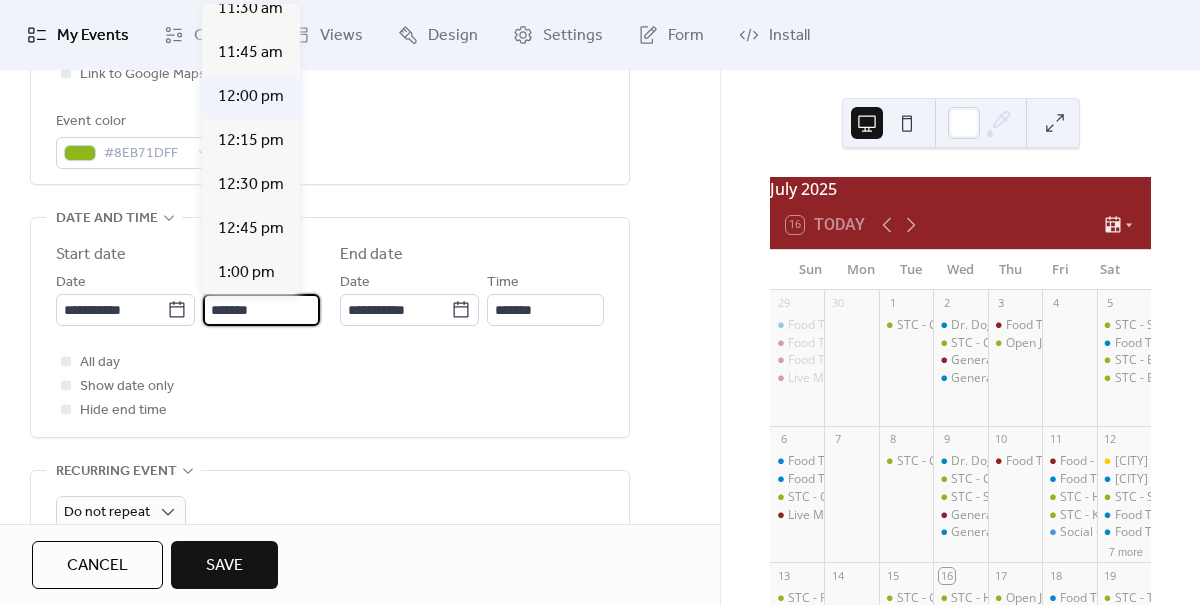 scroll, scrollTop: 2039, scrollLeft: 0, axis: vertical 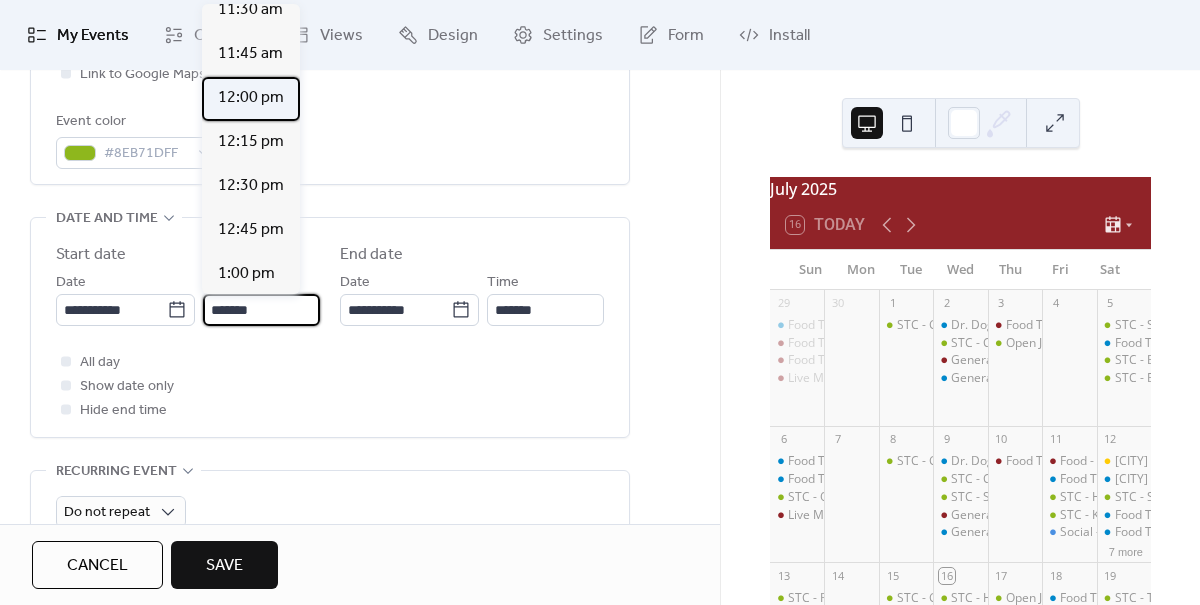 click on "12:00 pm" at bounding box center (251, 98) 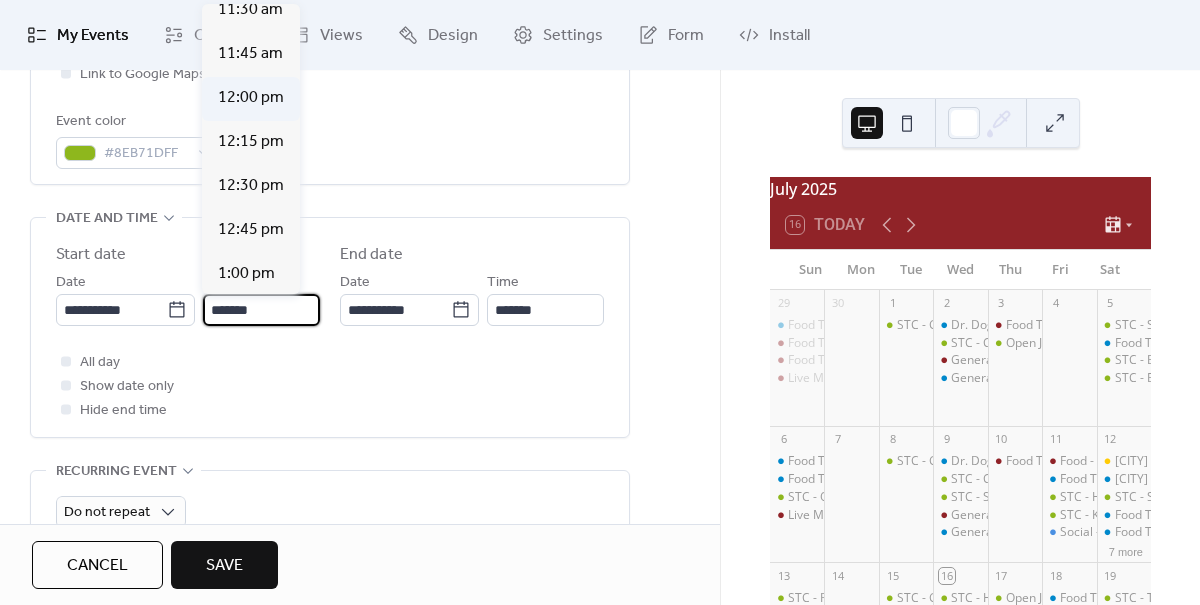 type on "********" 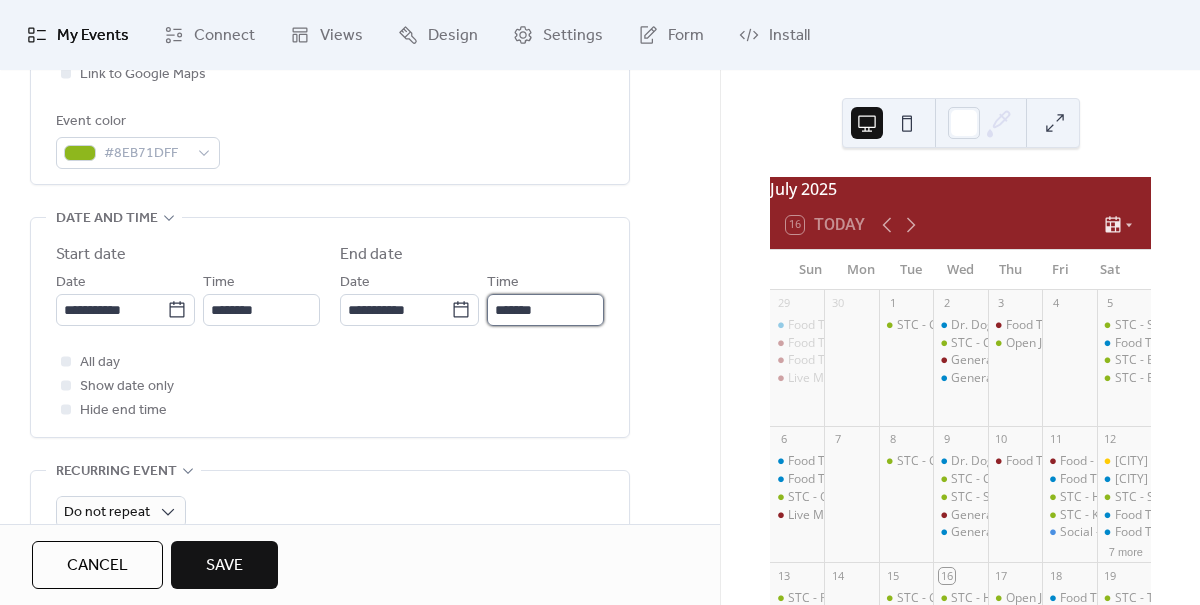 click on "*******" at bounding box center [545, 310] 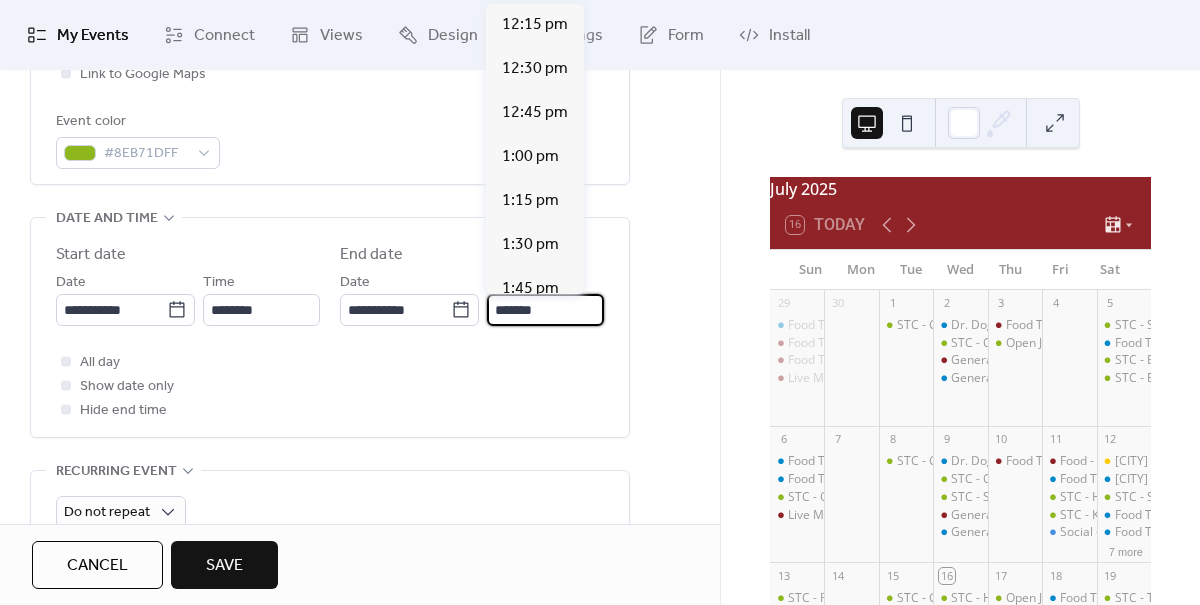 scroll, scrollTop: 660, scrollLeft: 0, axis: vertical 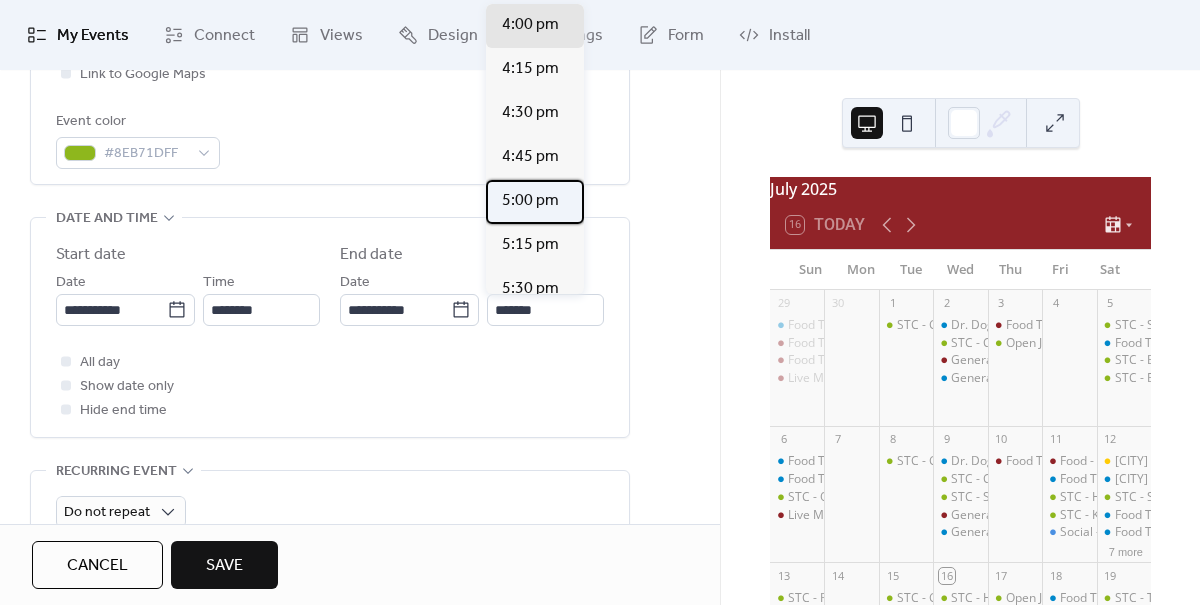 click on "5:00 pm" at bounding box center (530, 201) 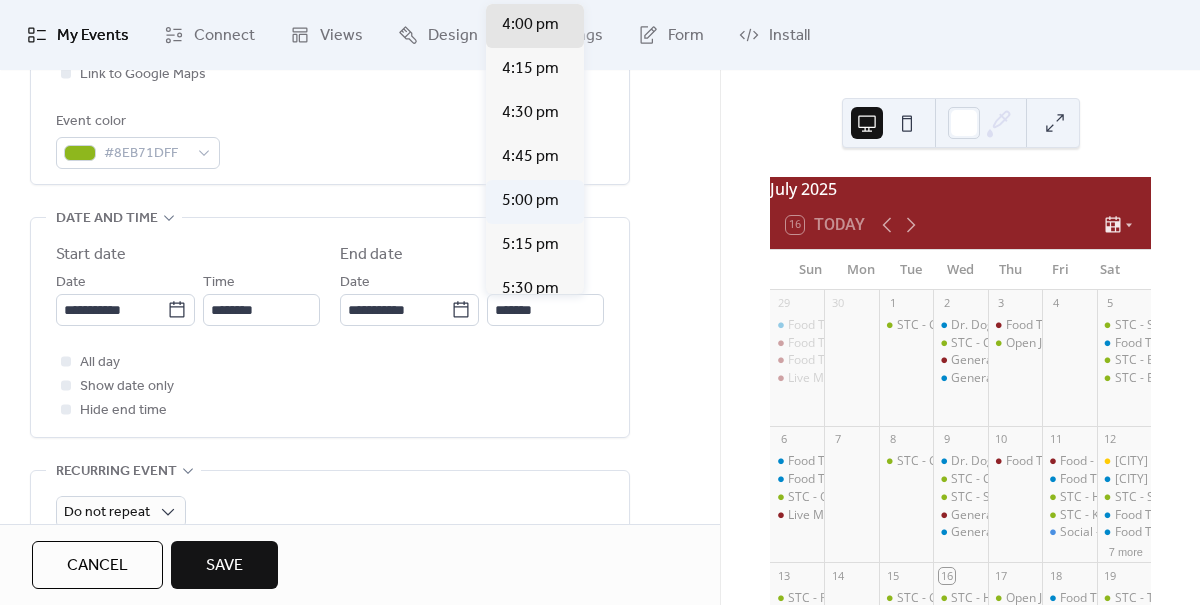 type on "*******" 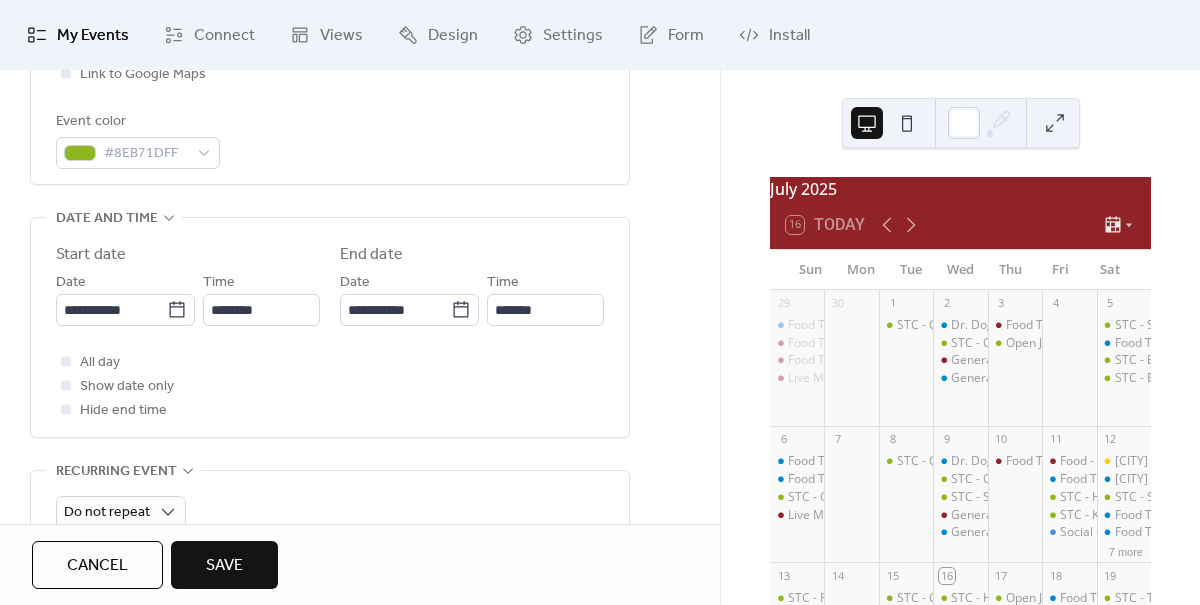 click on "Save" at bounding box center (224, 565) 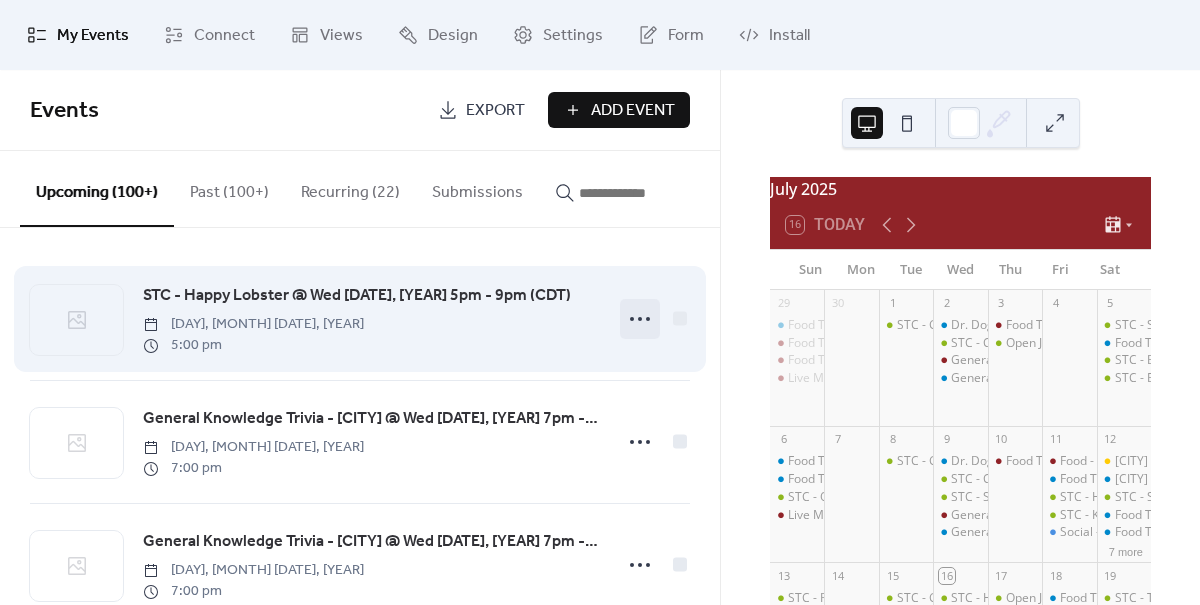 click 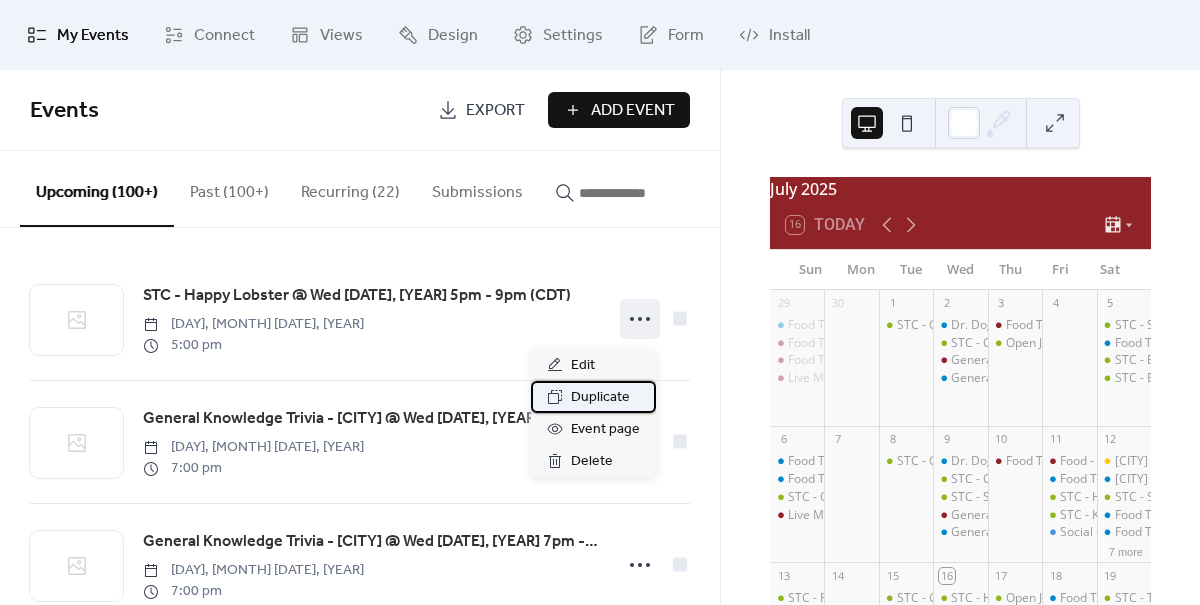 click on "Duplicate" at bounding box center (600, 398) 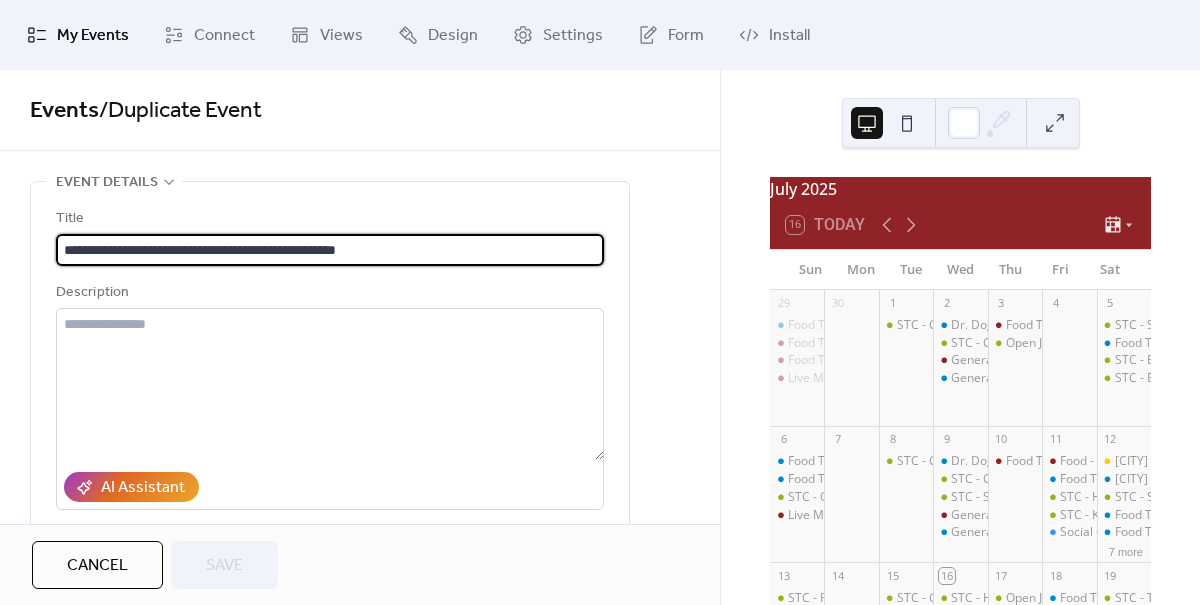 click on "**********" at bounding box center (330, 250) 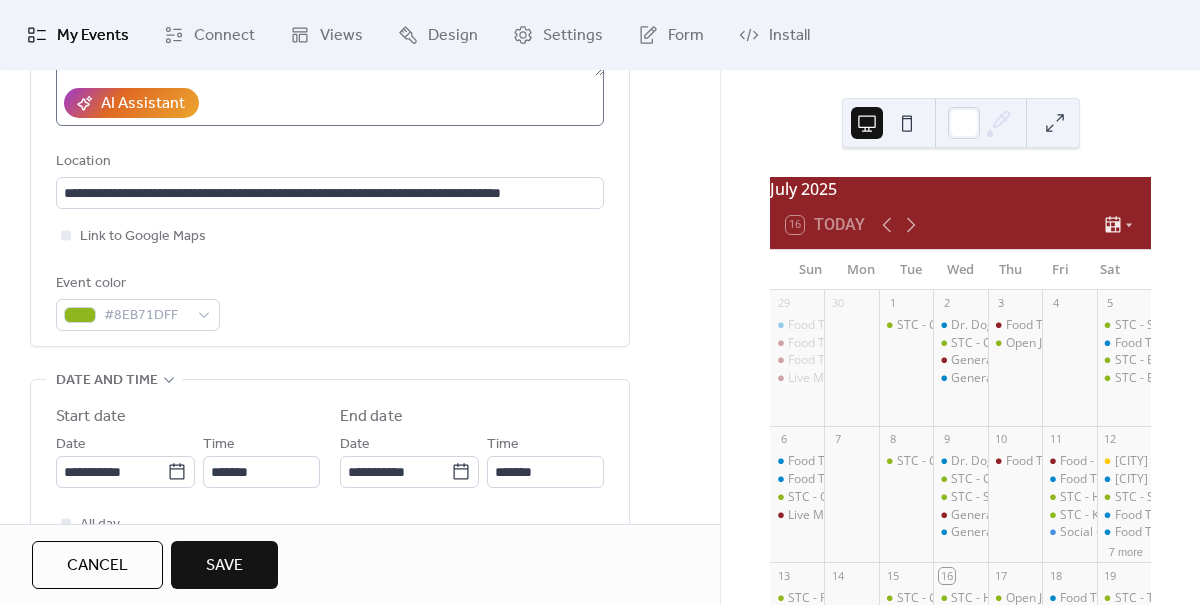 scroll, scrollTop: 426, scrollLeft: 0, axis: vertical 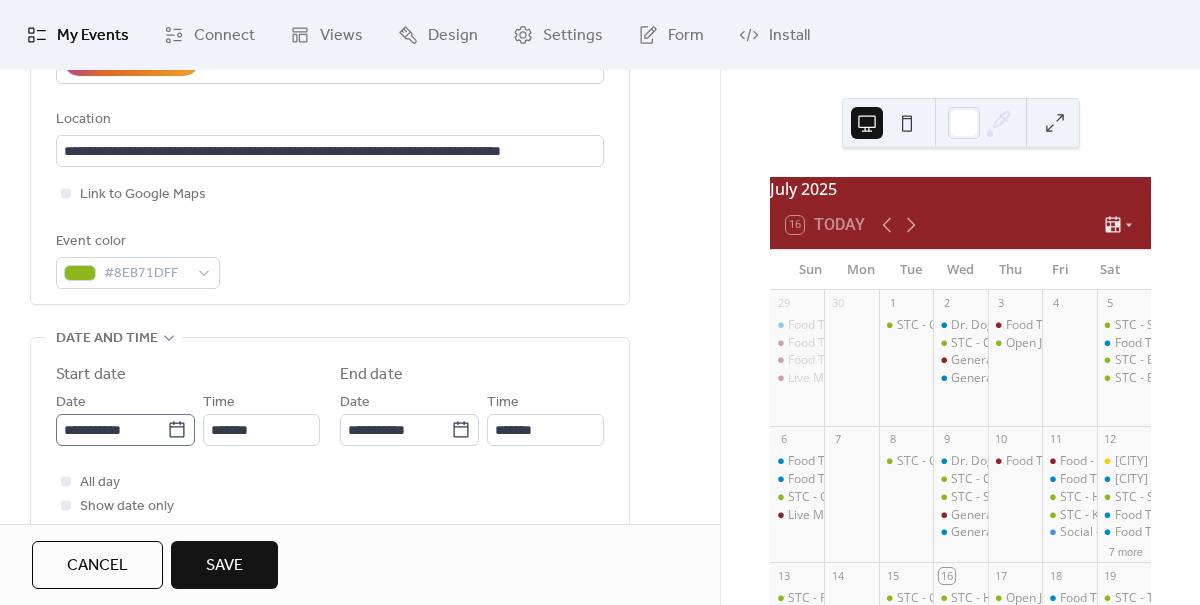 type on "**********" 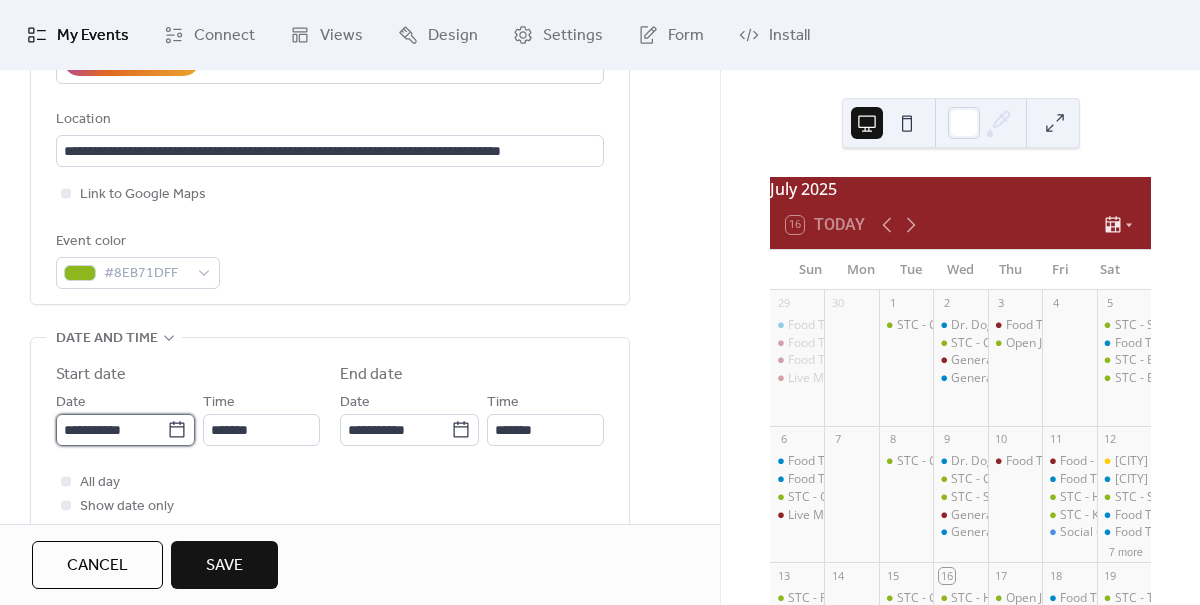 click on "**********" at bounding box center [111, 430] 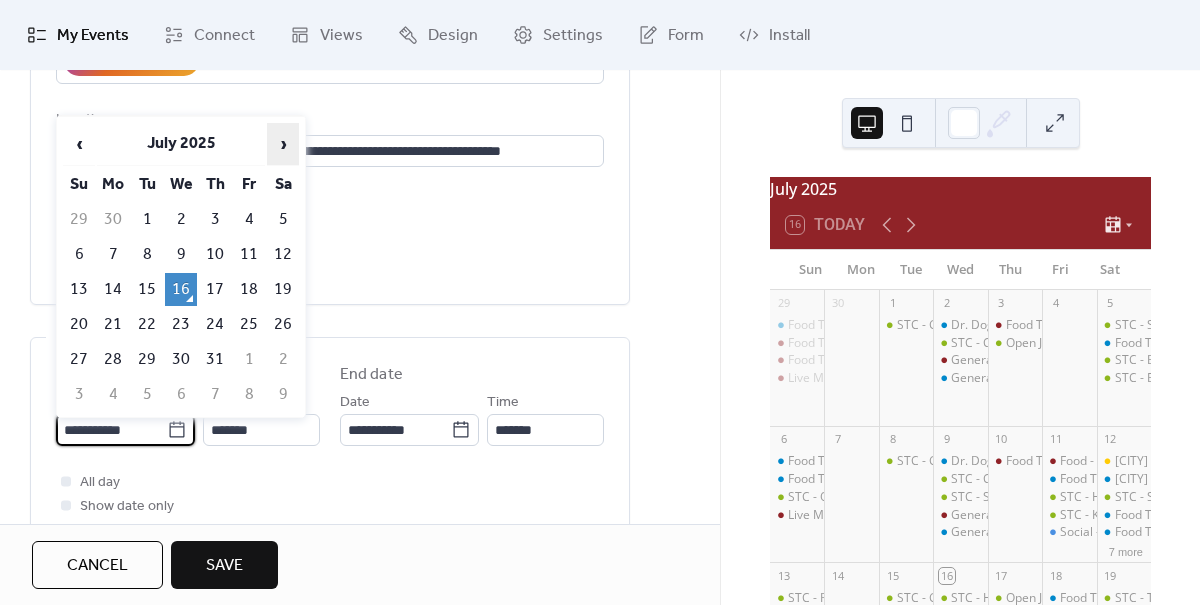 click on "›" at bounding box center (283, 144) 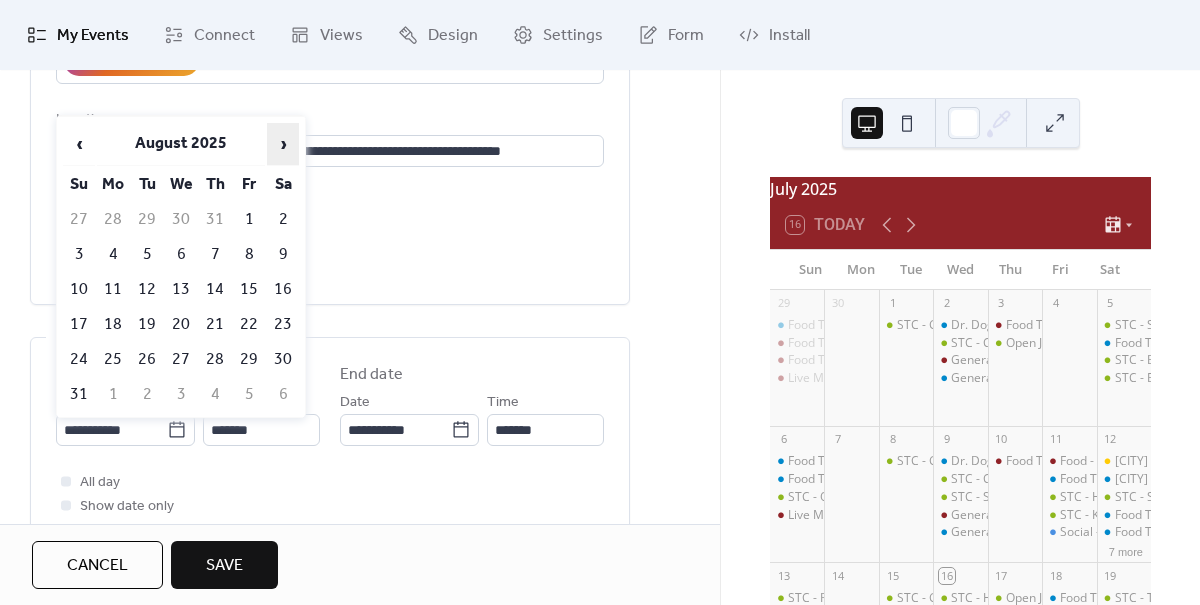 click on "›" at bounding box center [283, 144] 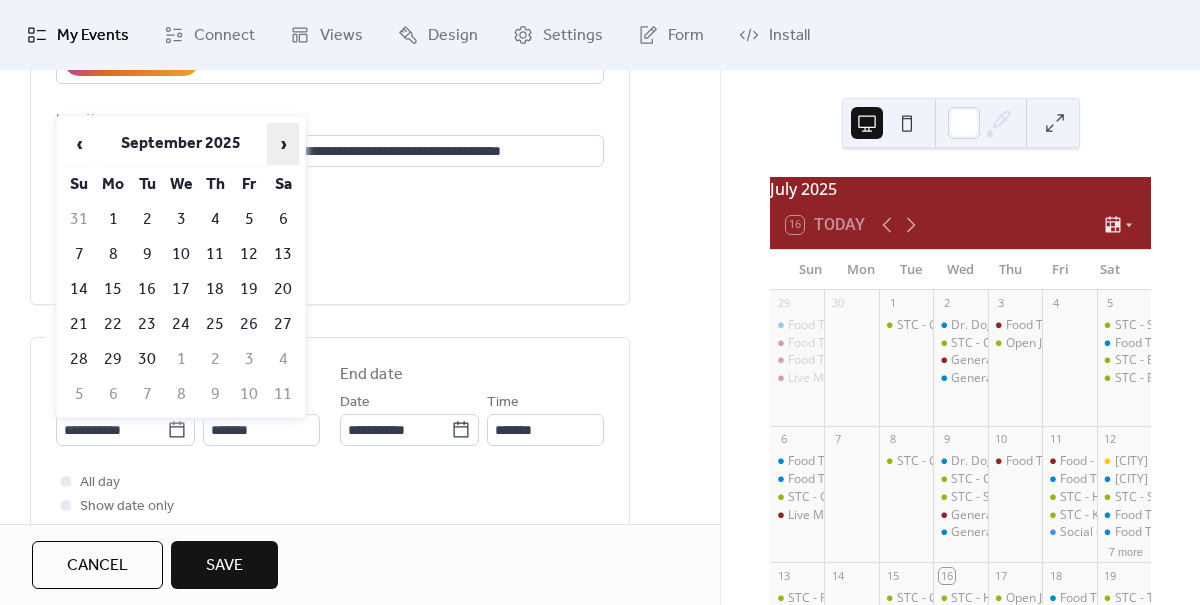 click on "›" at bounding box center (283, 144) 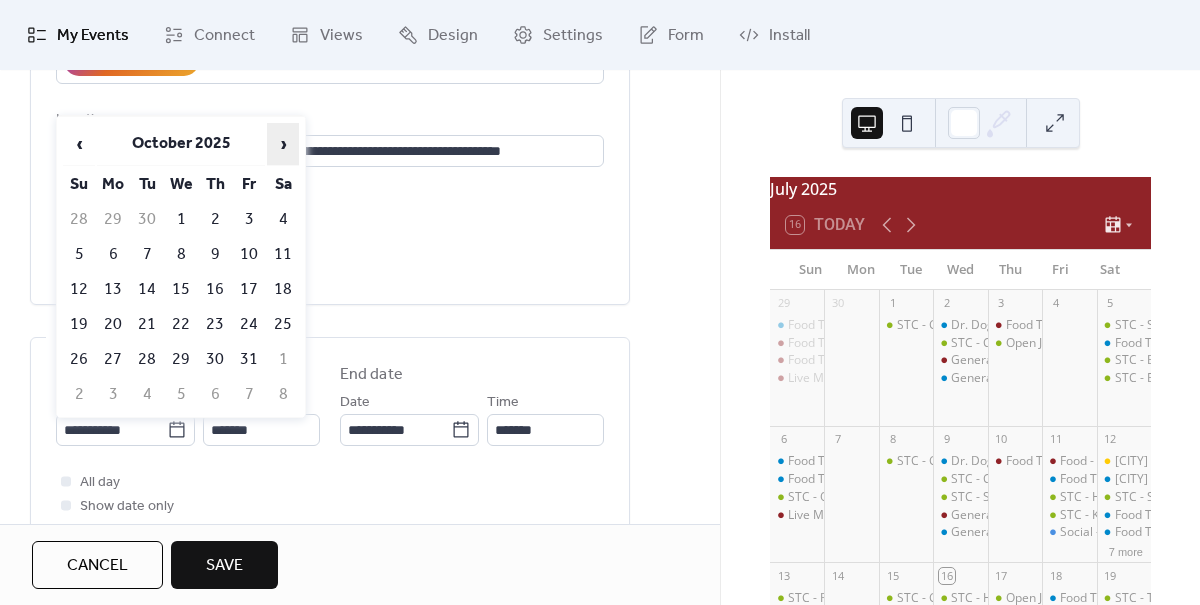 click on "›" at bounding box center (283, 144) 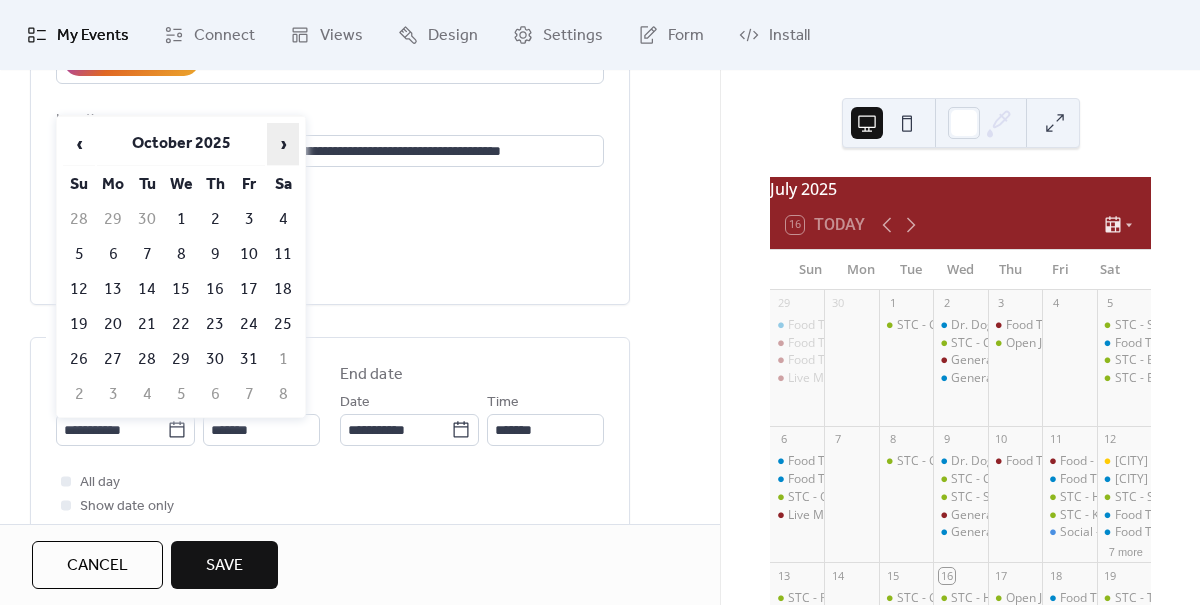 click on "›" at bounding box center (283, 144) 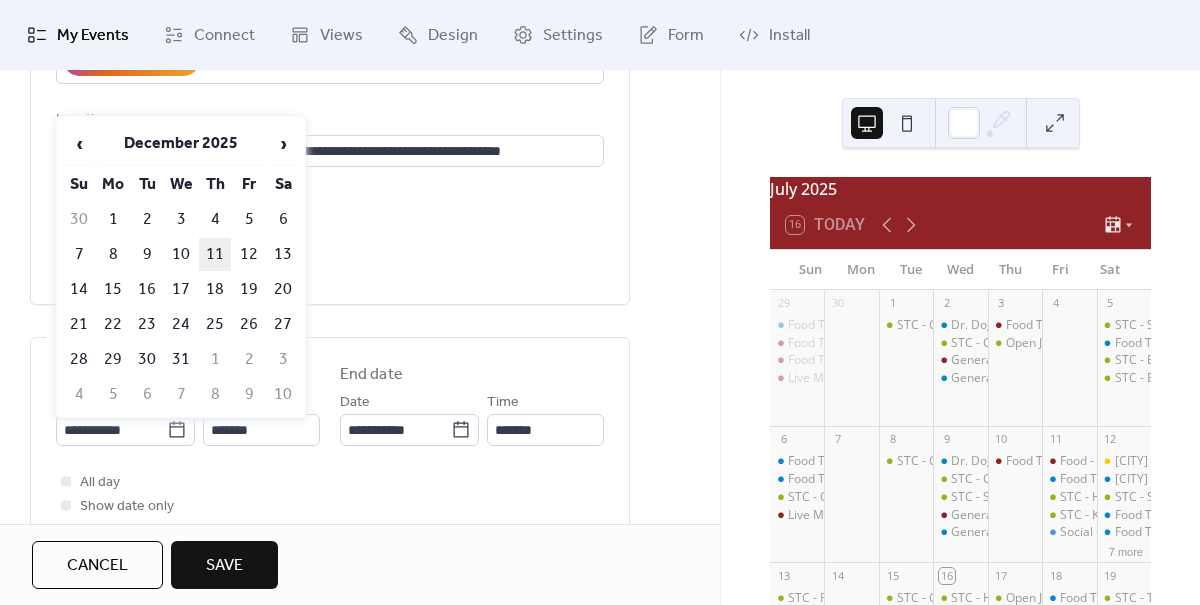 click on "11" at bounding box center [215, 254] 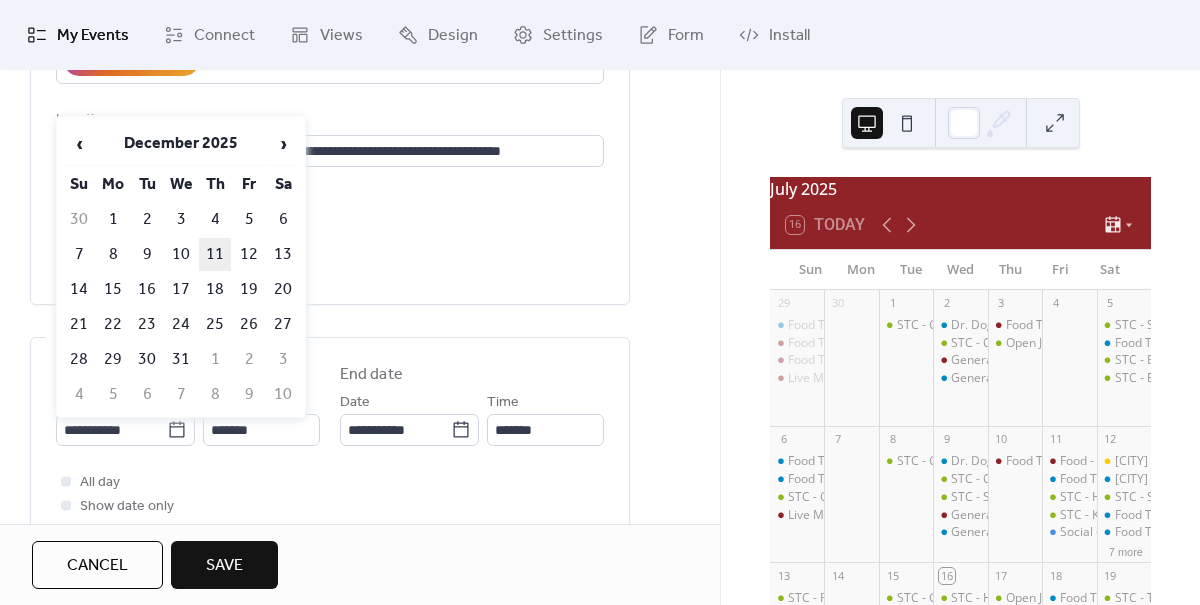 type on "**********" 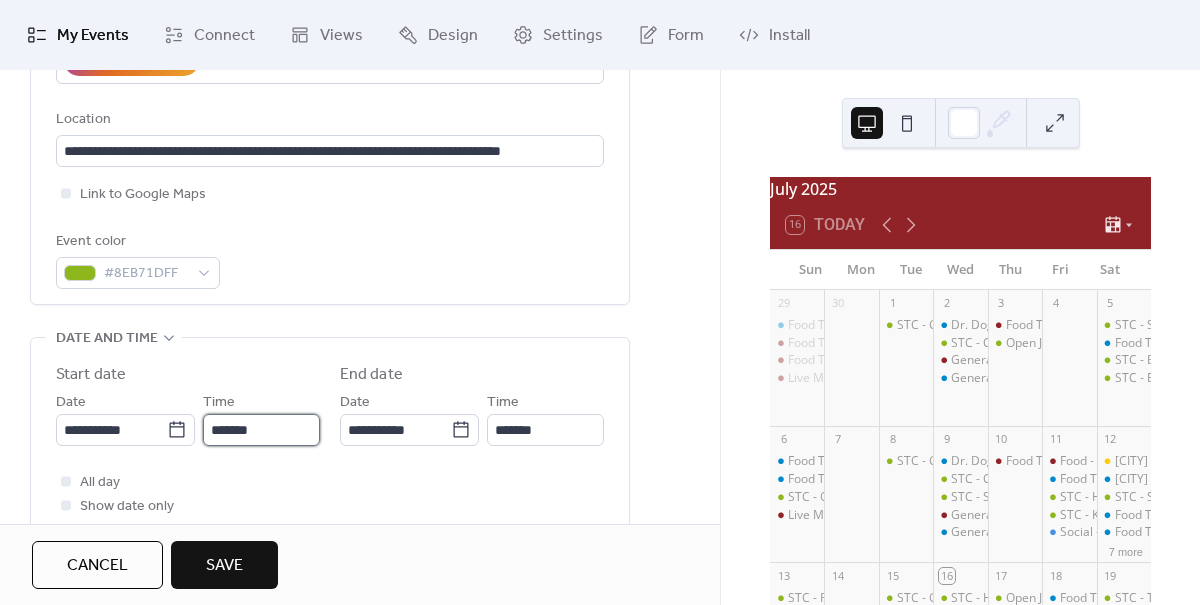 click on "*******" at bounding box center [261, 430] 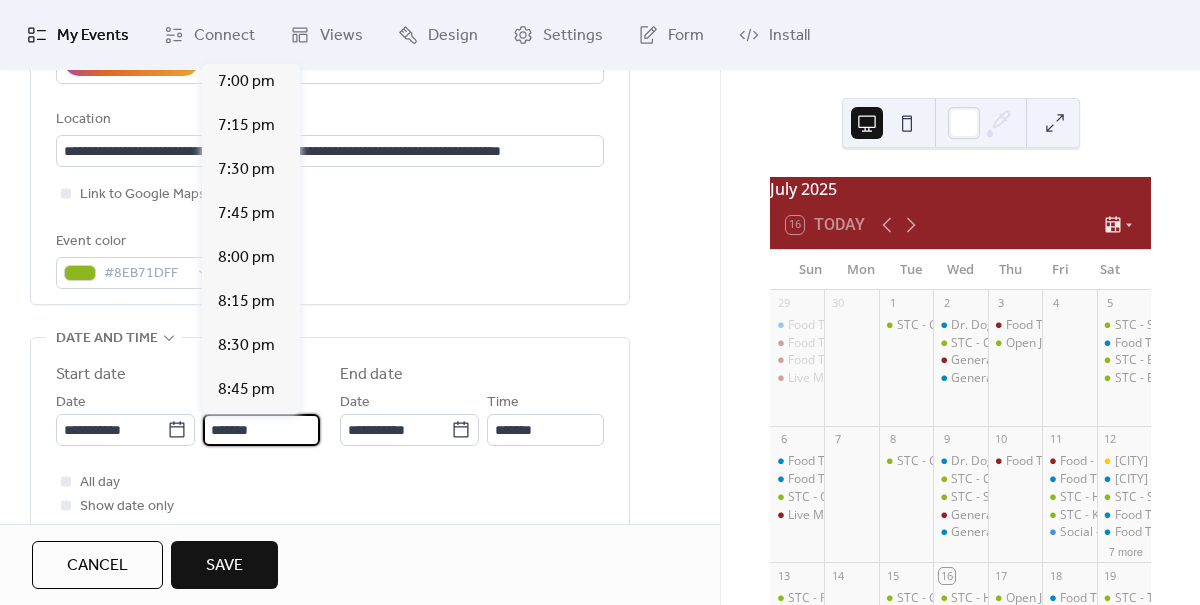 scroll, scrollTop: 3367, scrollLeft: 0, axis: vertical 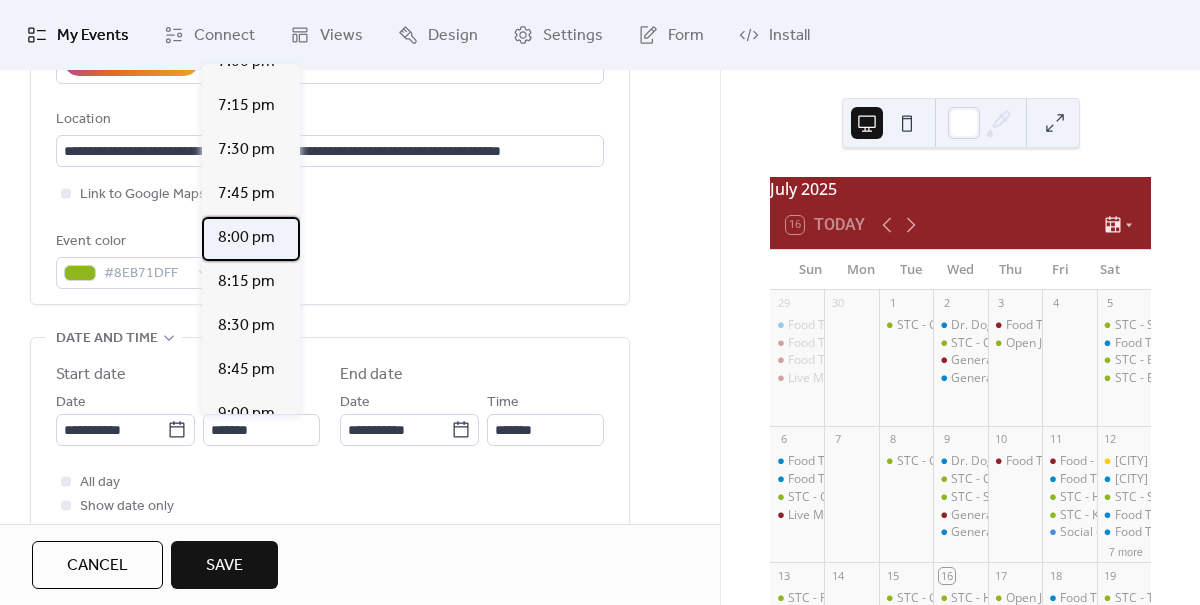 click on "8:00 pm" at bounding box center [246, 238] 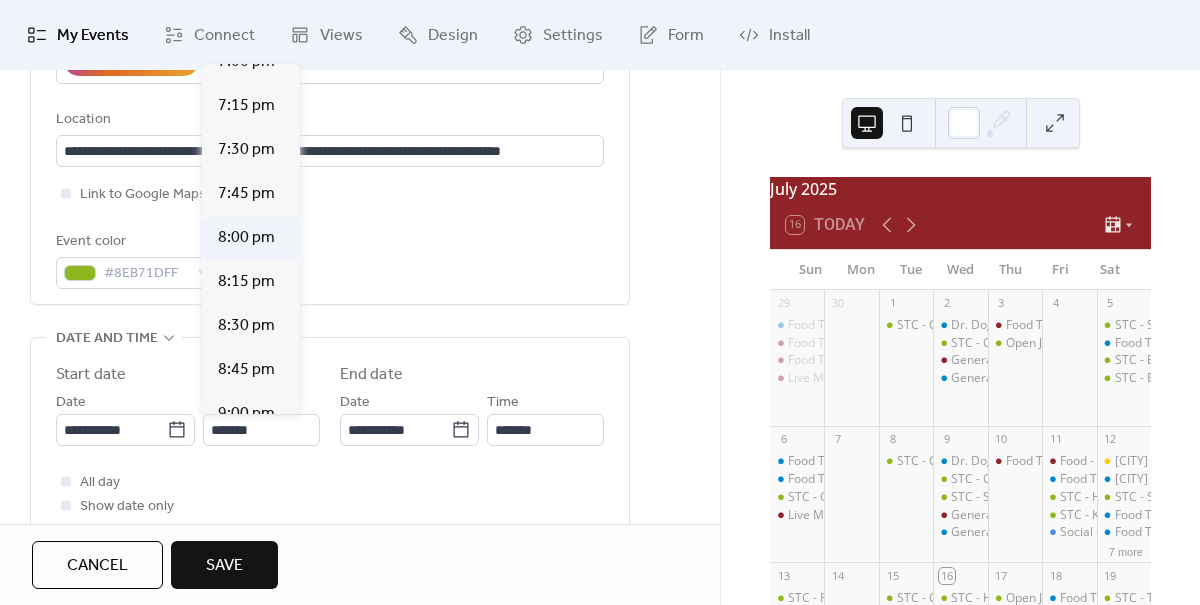 type on "*******" 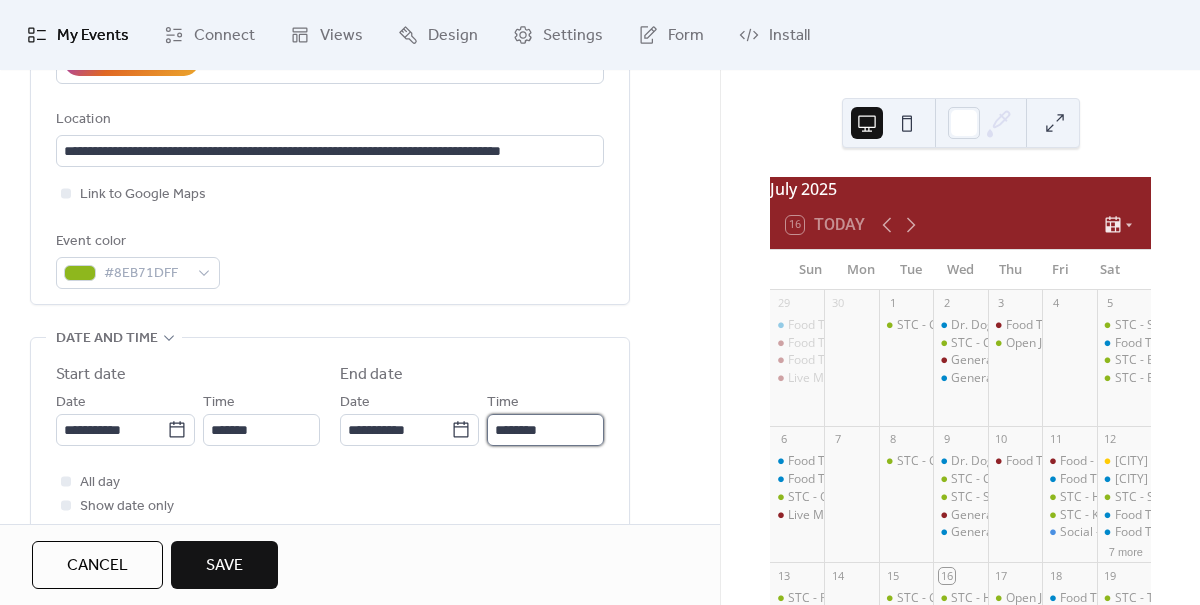 click on "********" at bounding box center (545, 430) 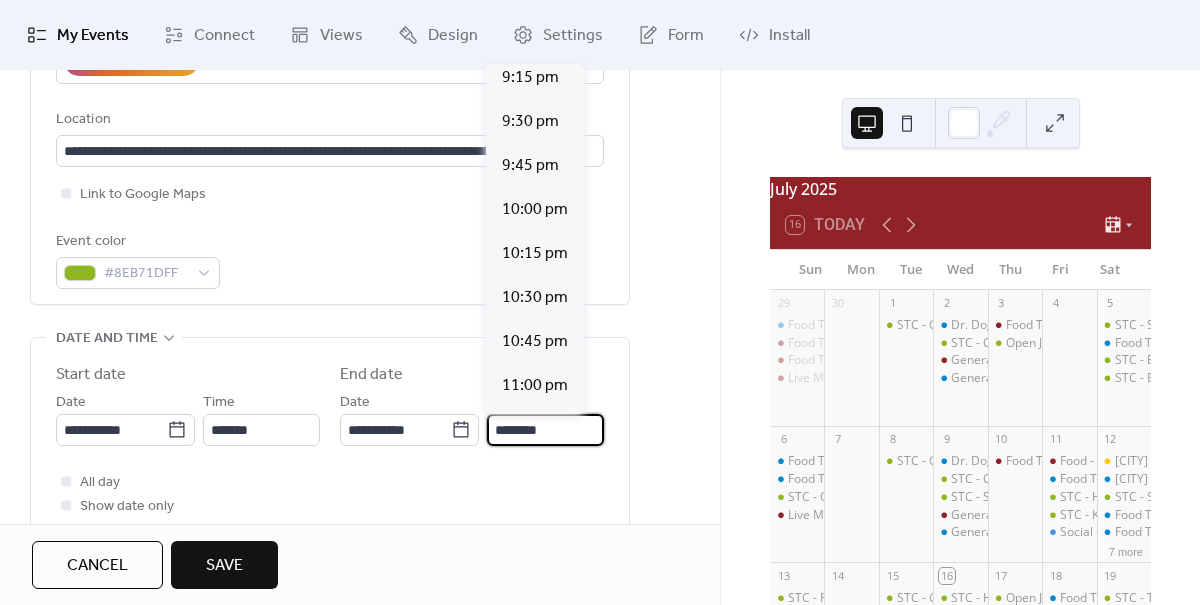 scroll, scrollTop: 3750, scrollLeft: 0, axis: vertical 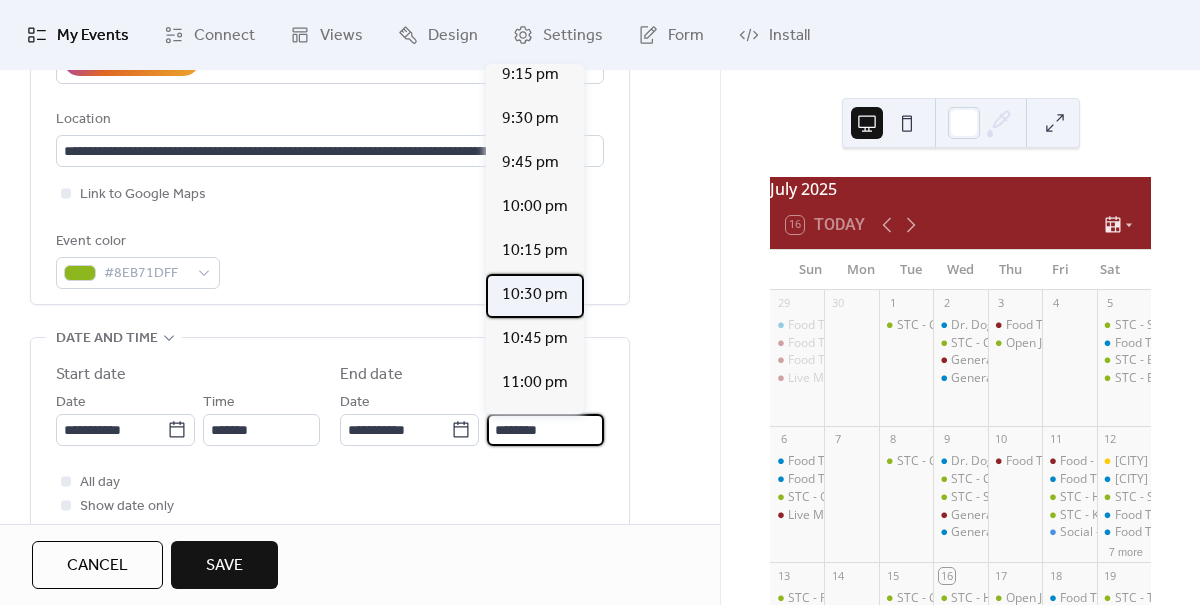 click on "10:30 pm" at bounding box center (535, 295) 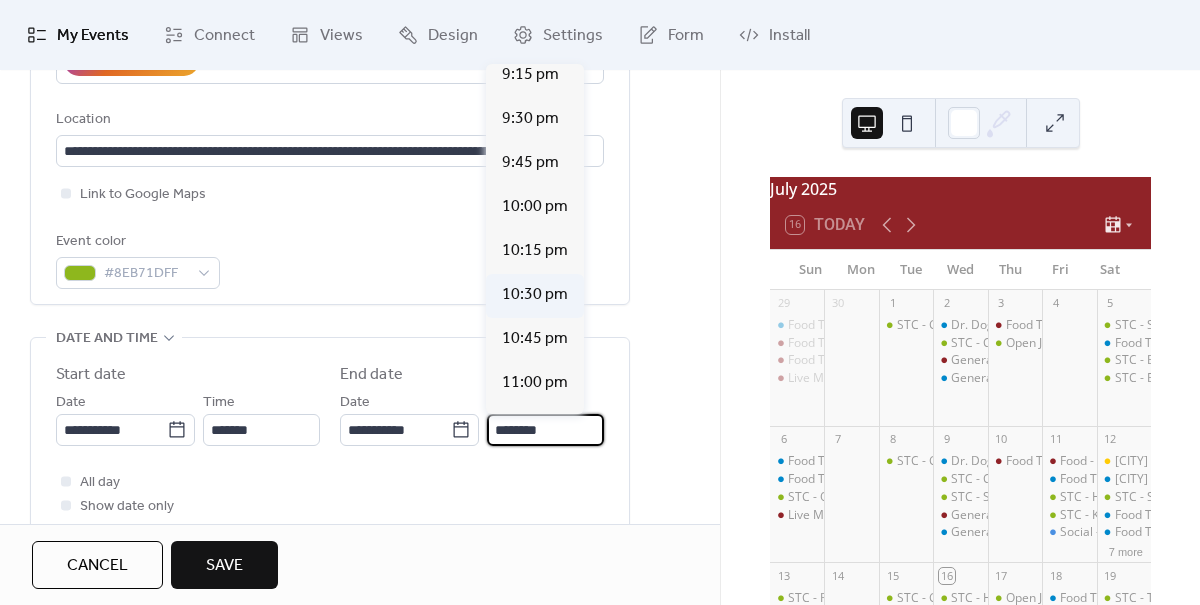 type on "********" 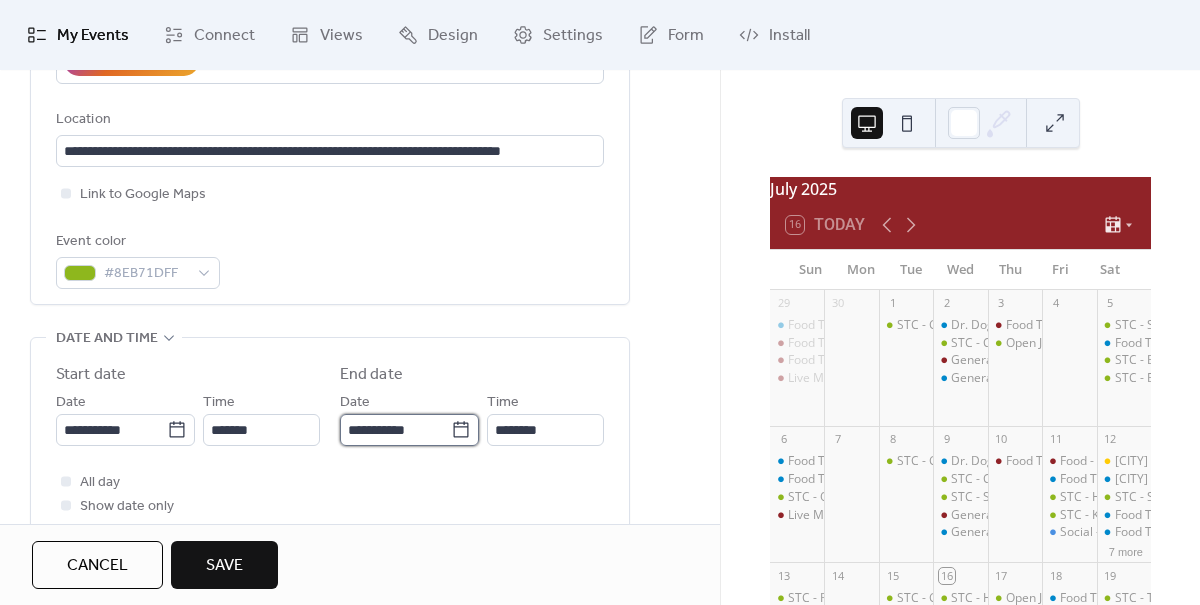 click on "**********" at bounding box center [395, 430] 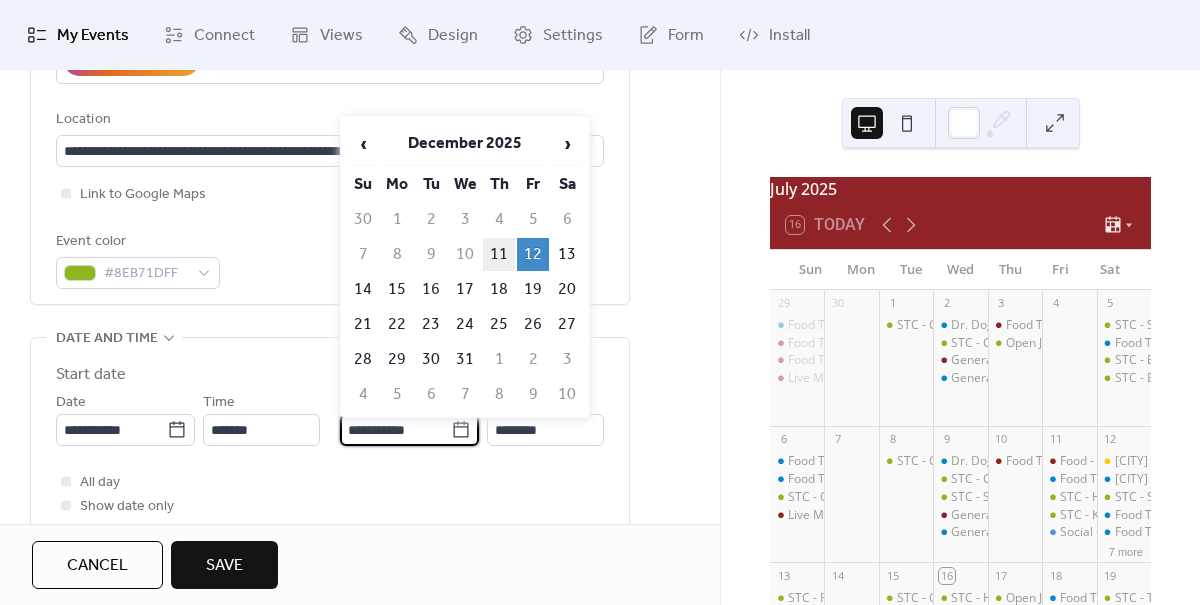 click on "11" at bounding box center [499, 254] 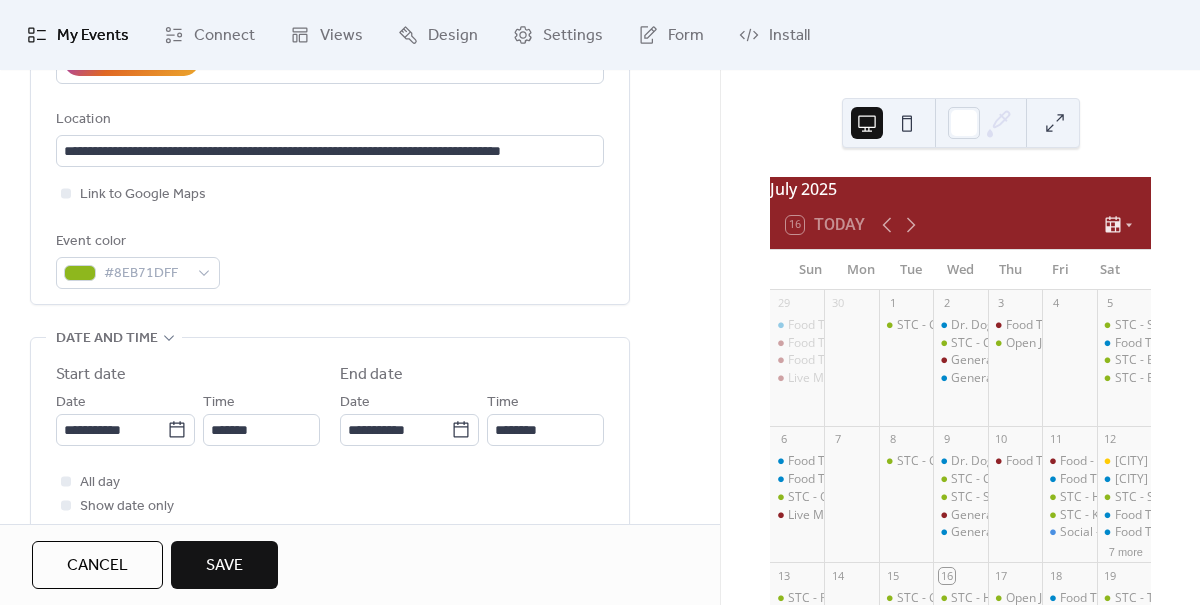click on "Save" at bounding box center (224, 566) 